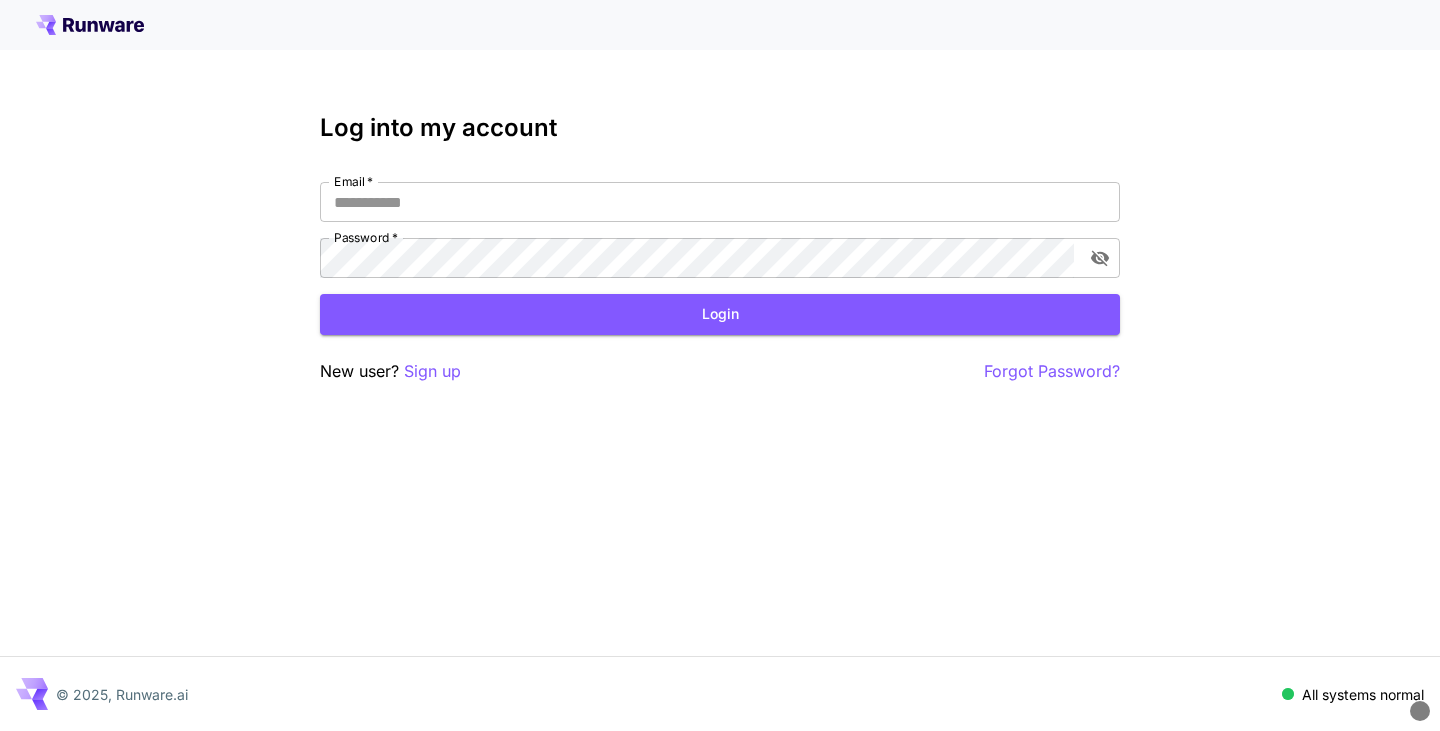 scroll, scrollTop: 0, scrollLeft: 0, axis: both 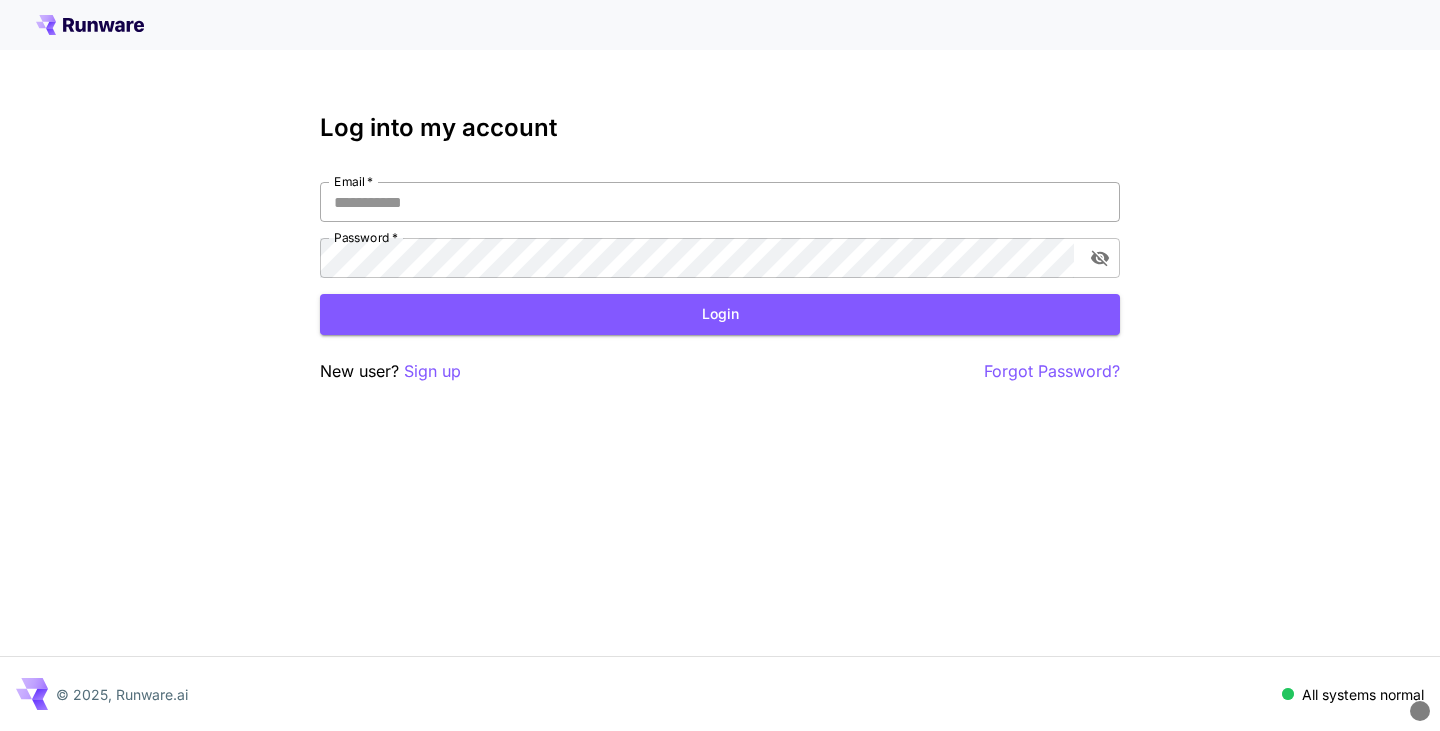 click on "Email   *" at bounding box center [720, 202] 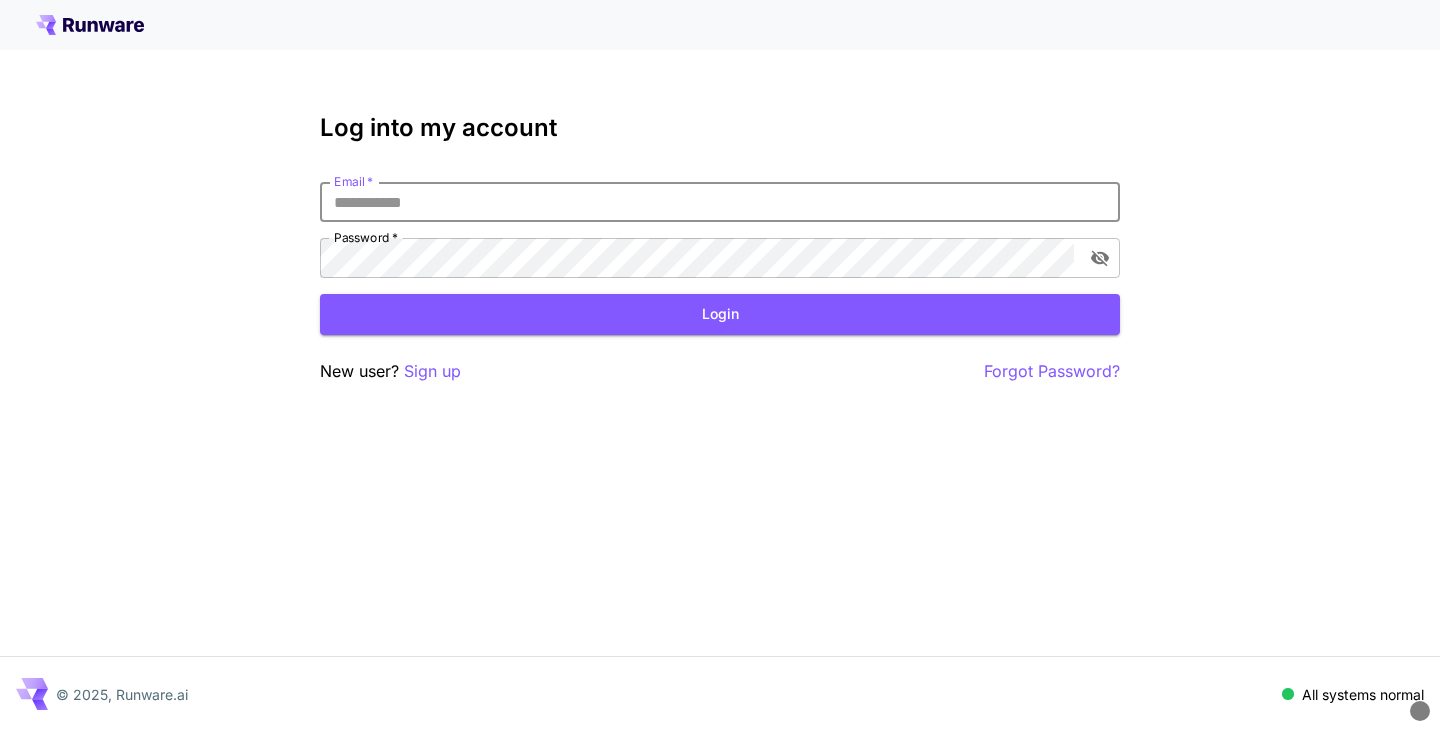 type on "**********" 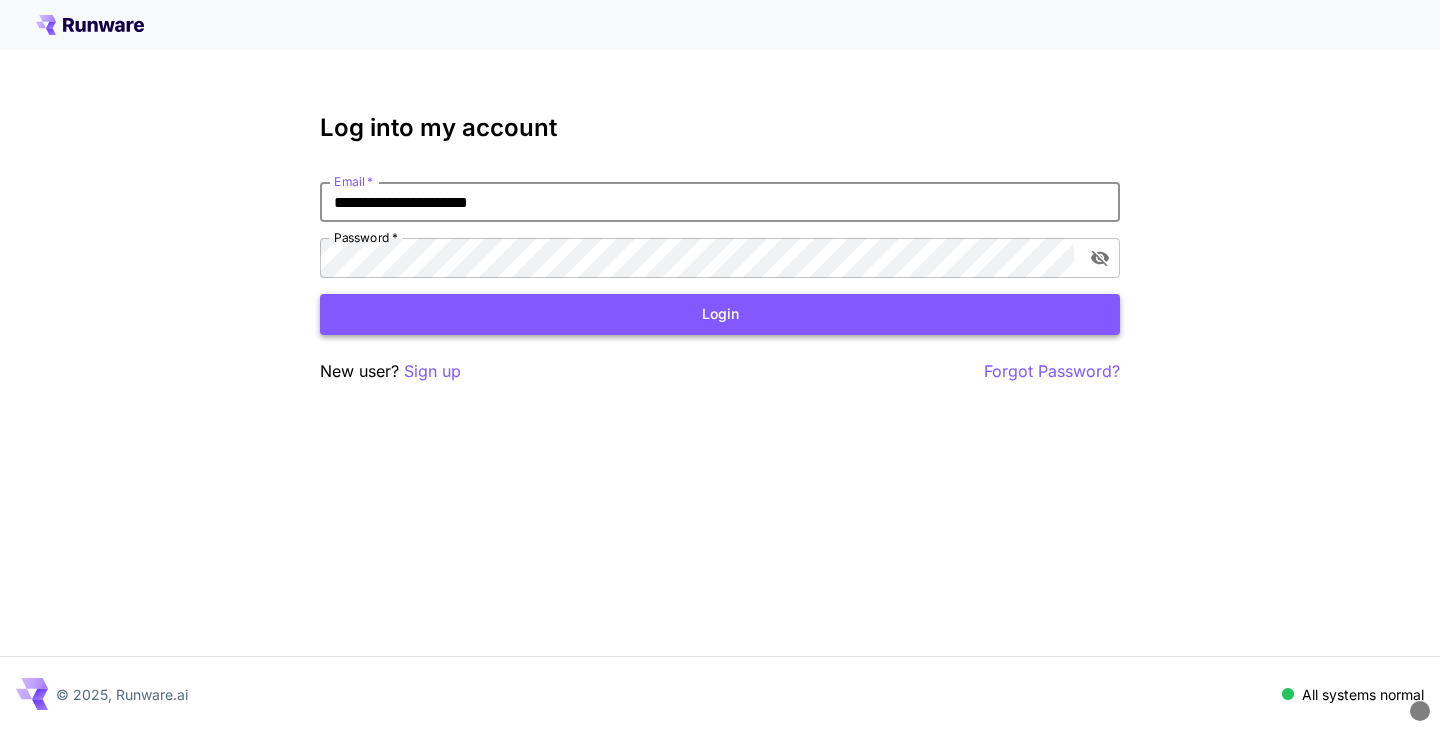 click on "Login" at bounding box center (720, 314) 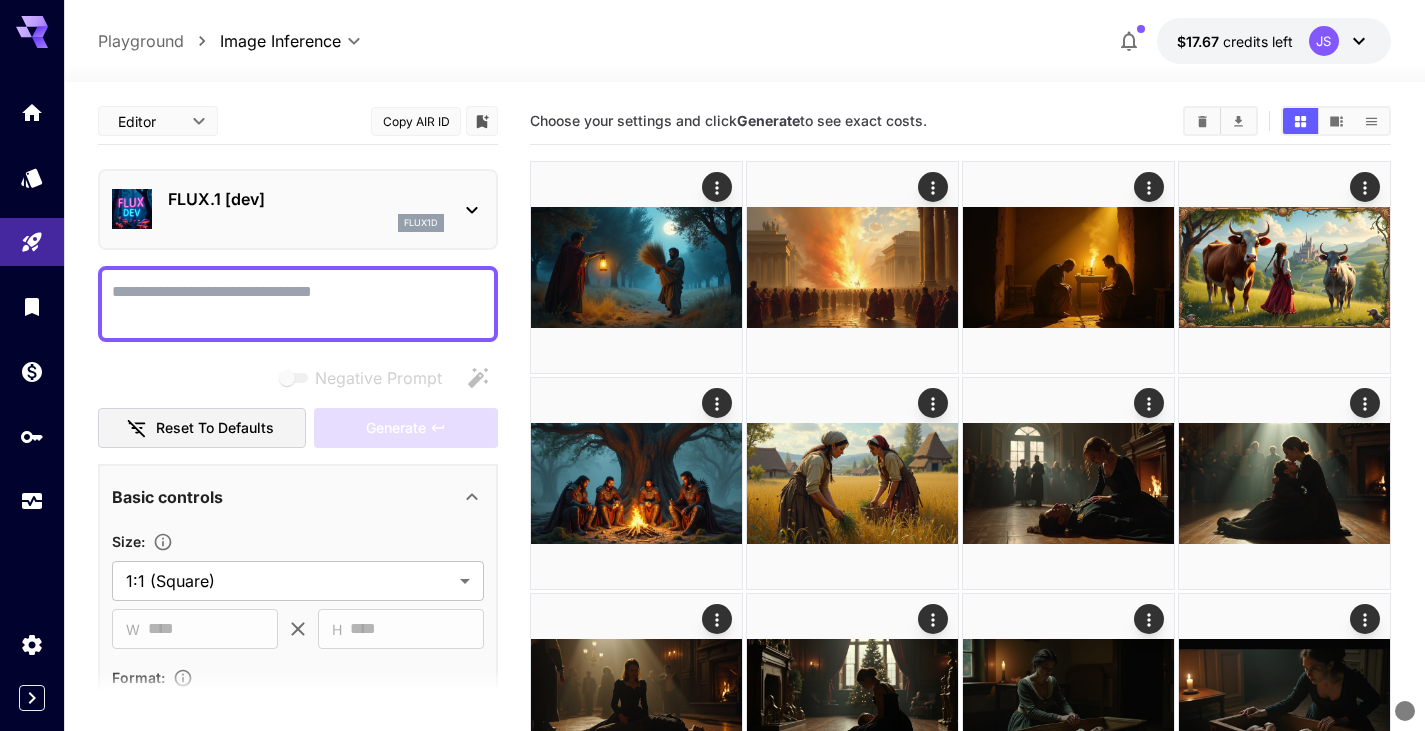 click on "FLUX.1 [dev]" at bounding box center [306, 199] 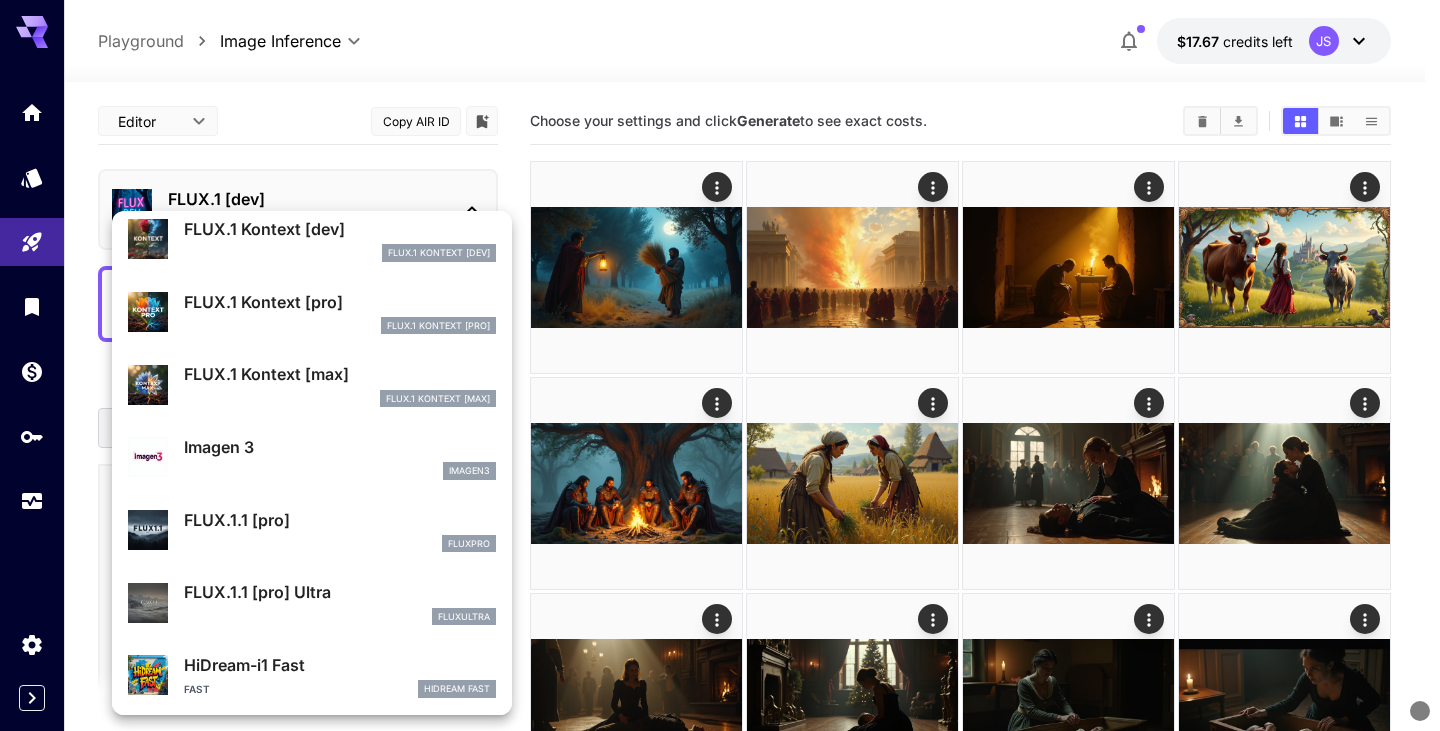 scroll, scrollTop: 838, scrollLeft: 0, axis: vertical 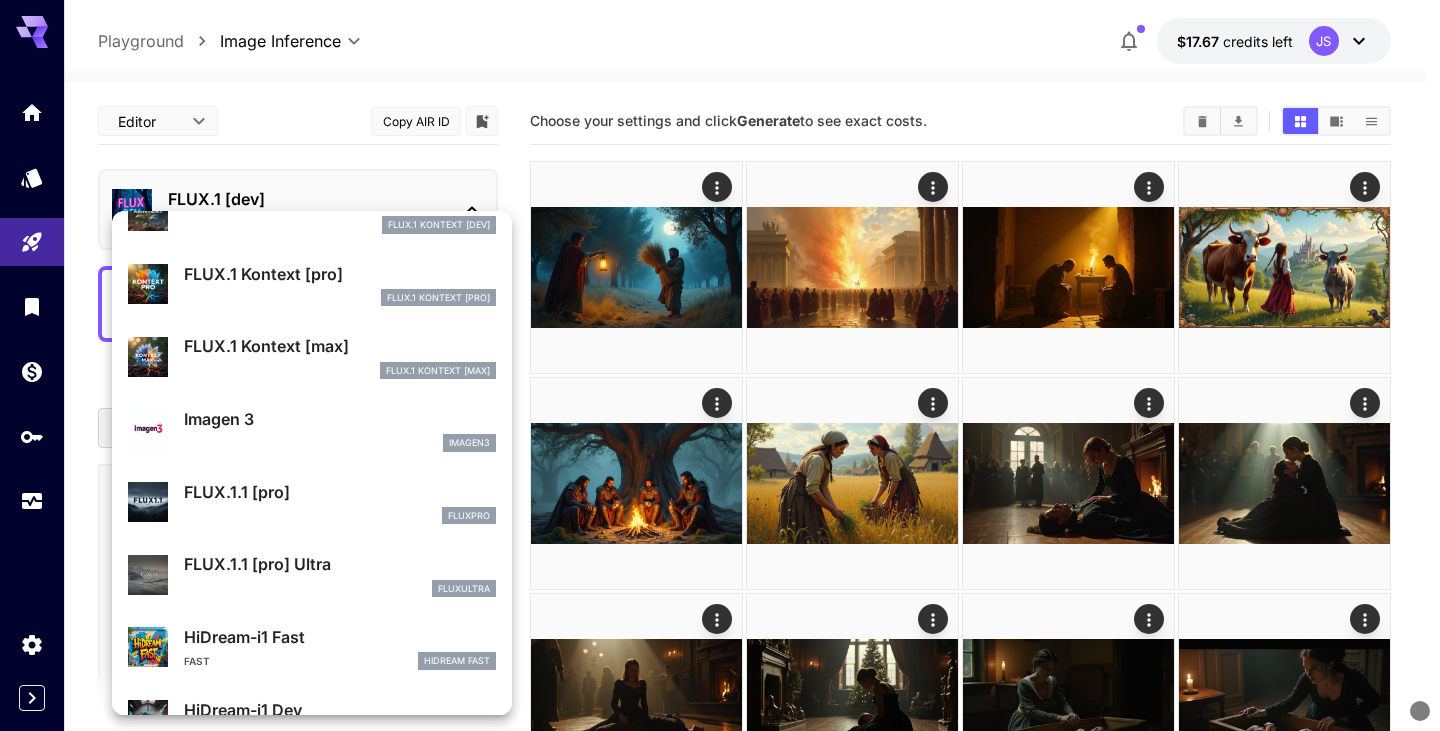 click on "Imagen 3" at bounding box center (340, 419) 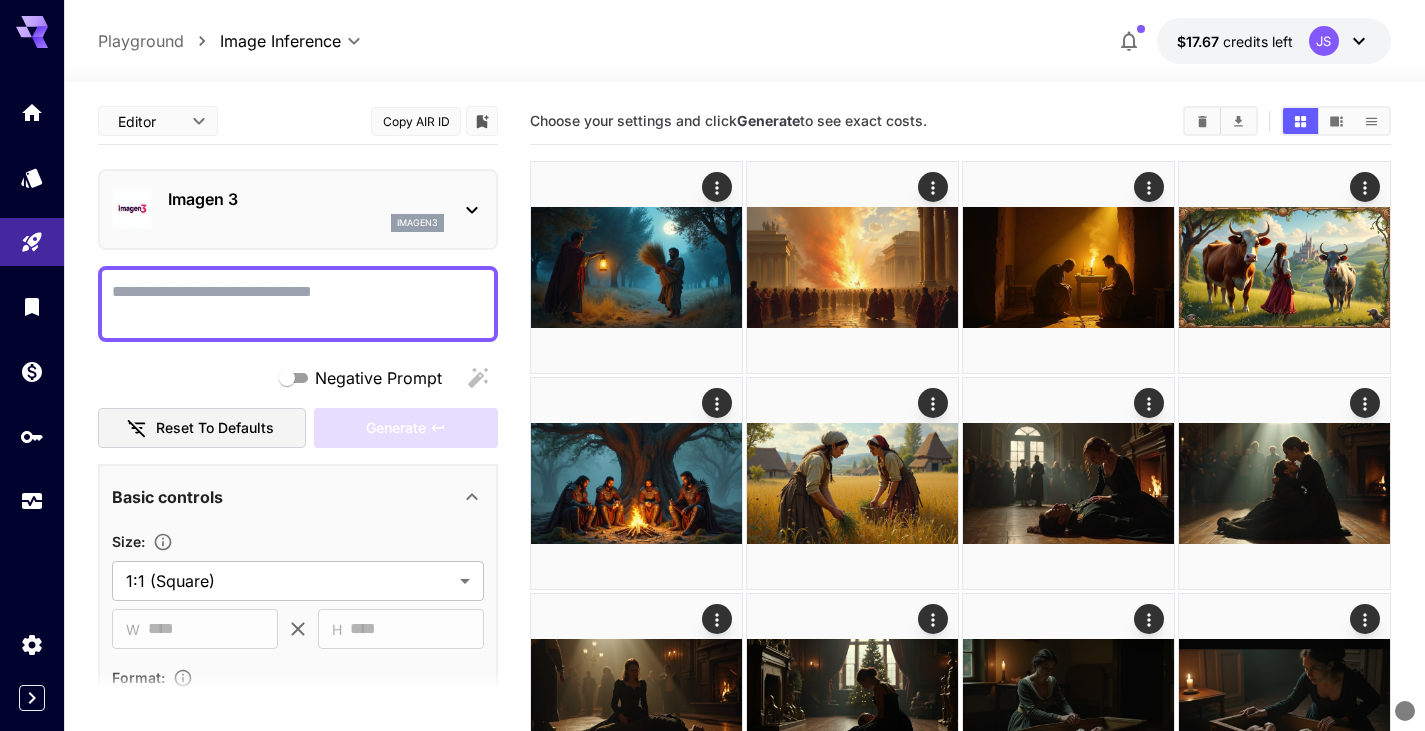 click on "Negative Prompt" at bounding box center [298, 304] 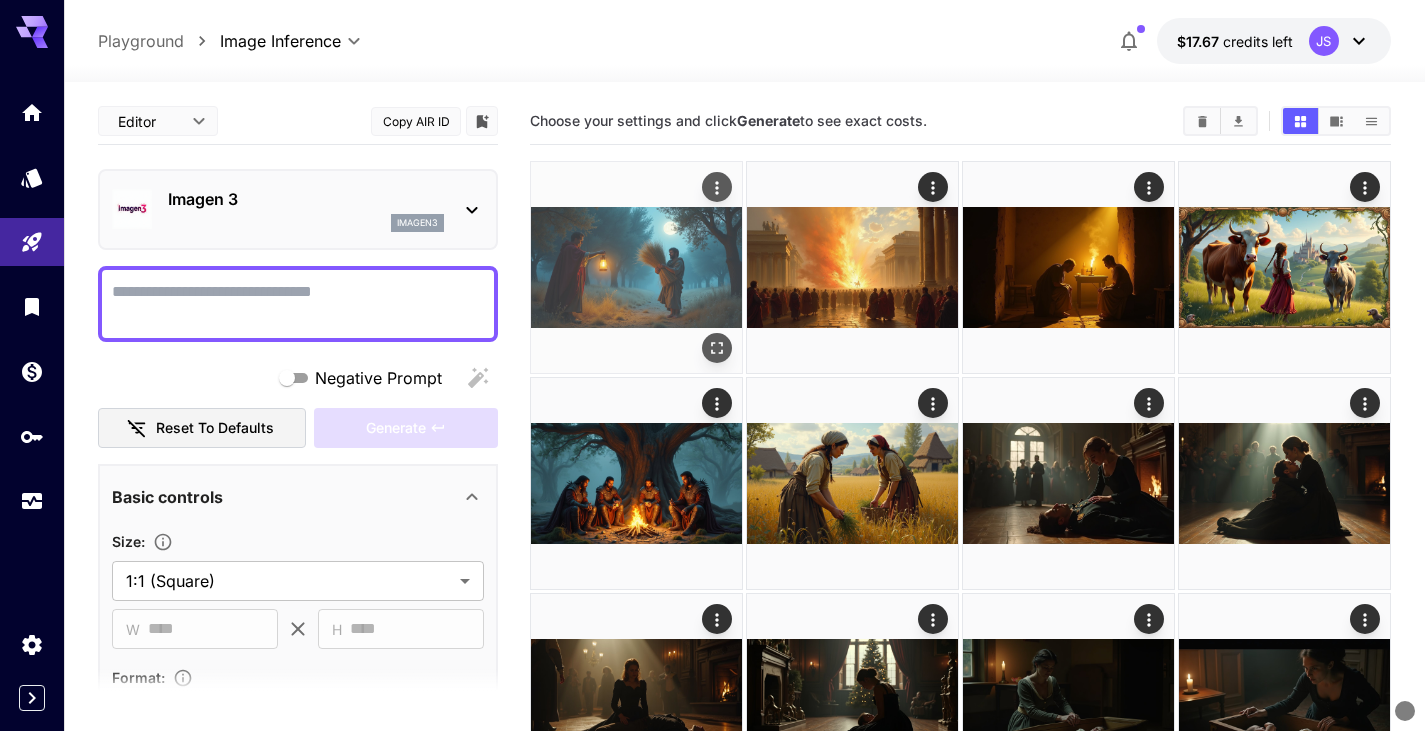 click at bounding box center [636, 267] 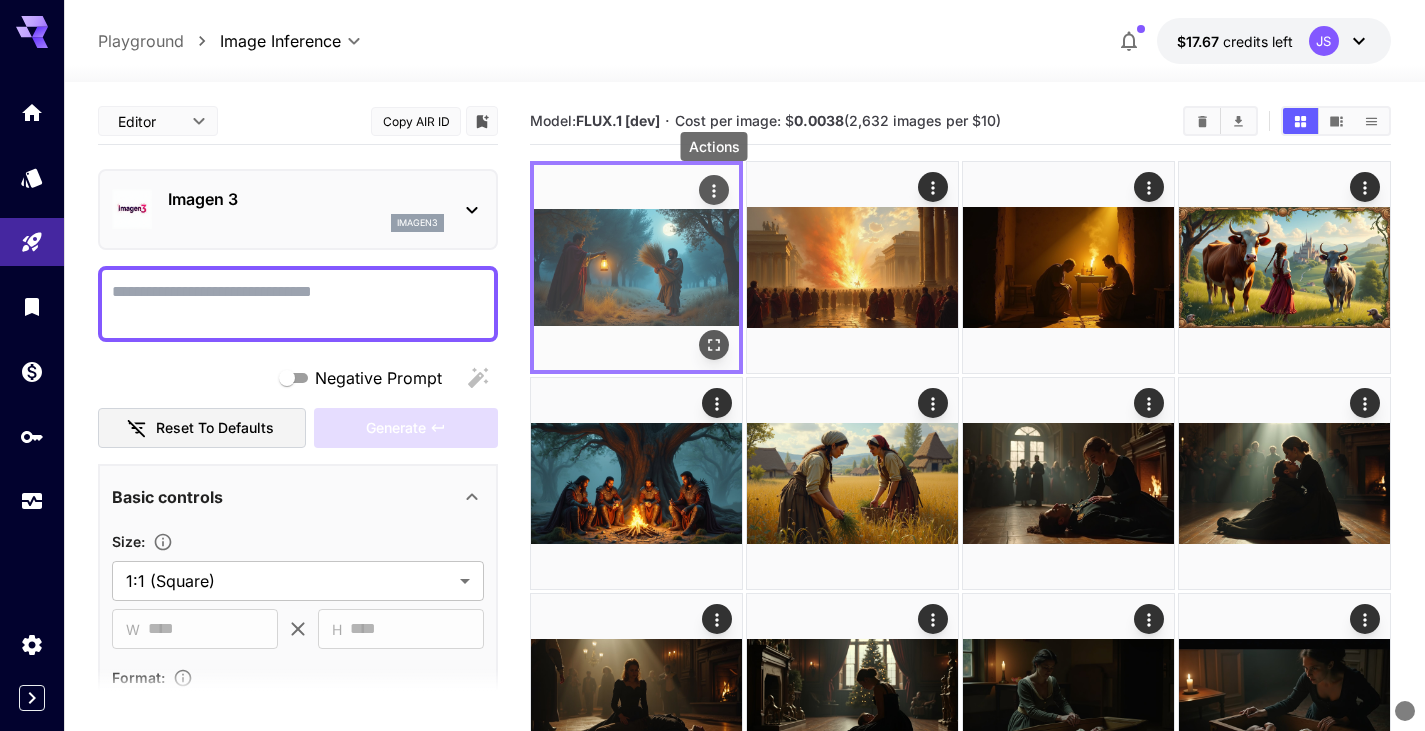 click 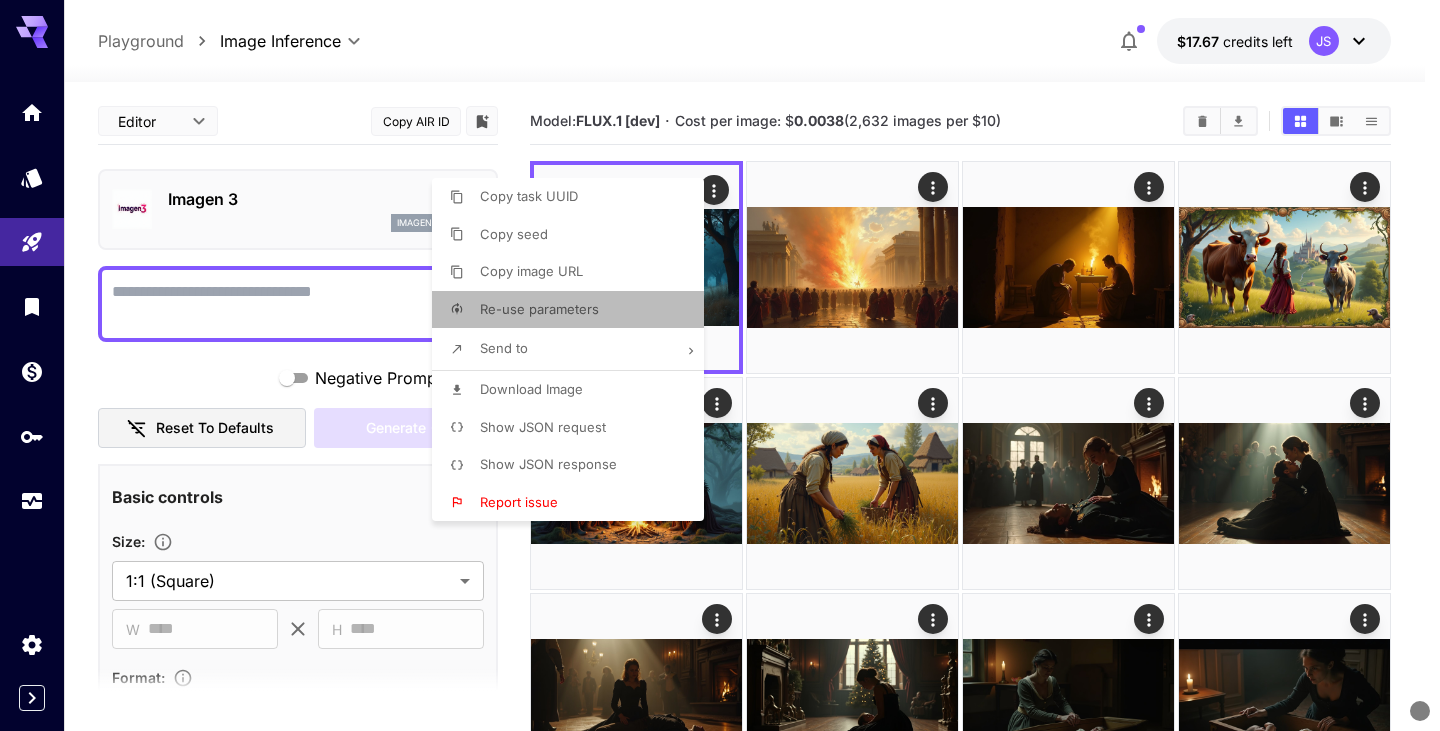 click on "Re-use parameters" at bounding box center [539, 309] 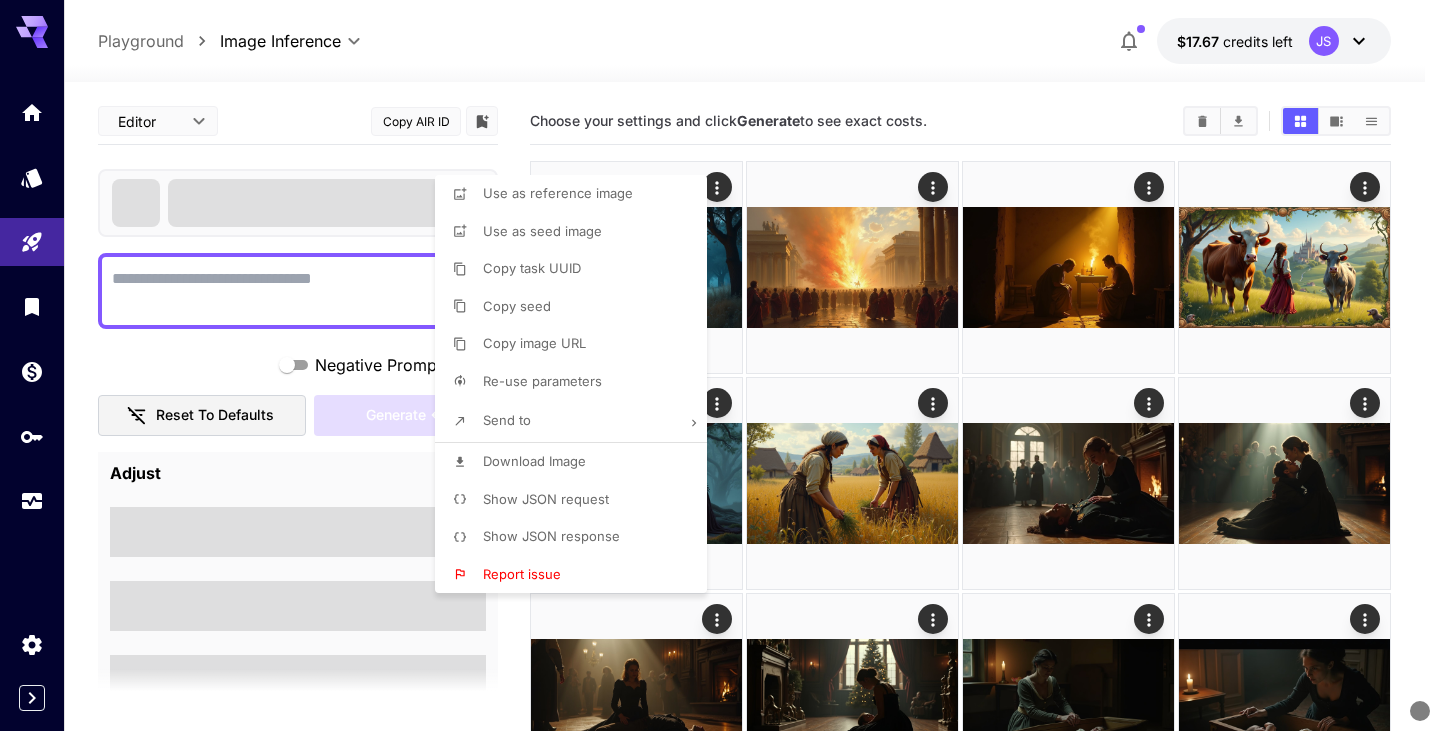type on "**********" 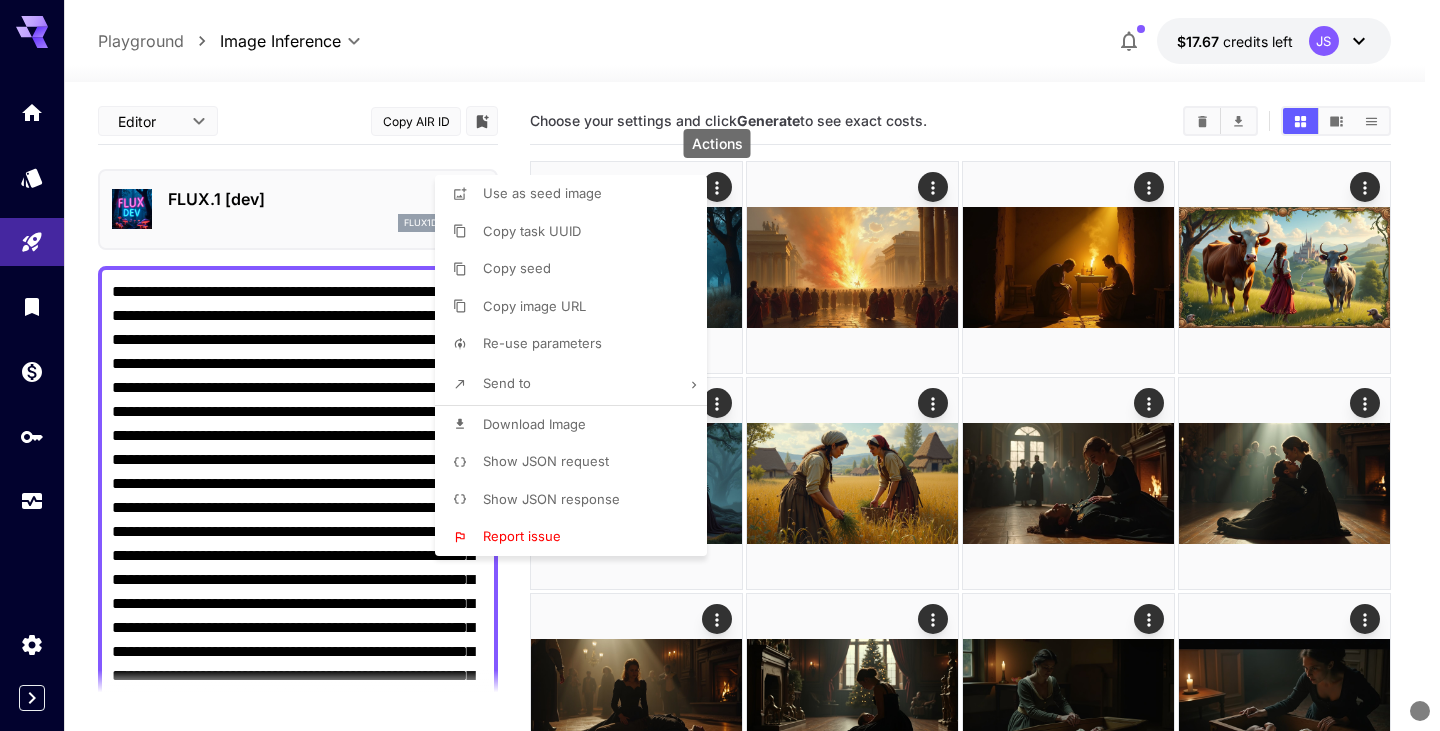 click at bounding box center (720, 365) 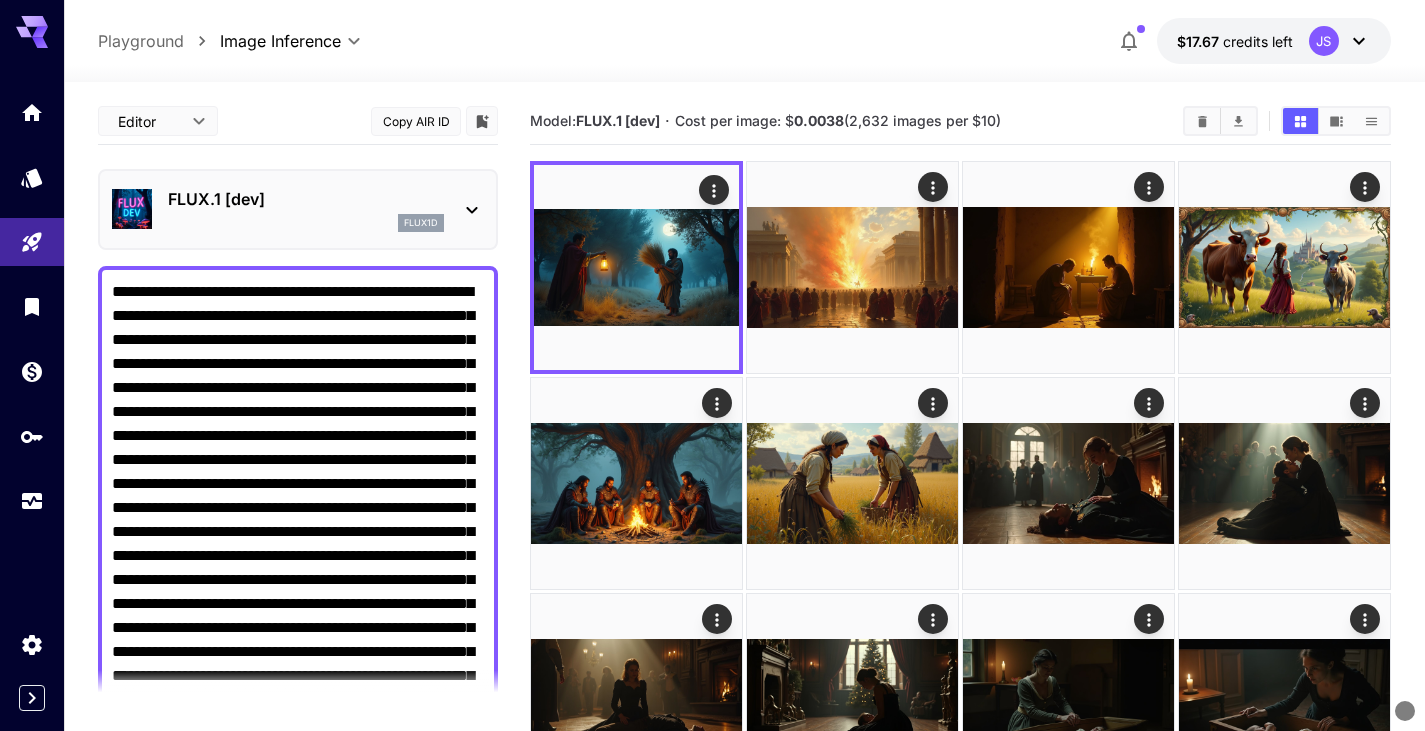 click on "FLUX.1 [dev]" at bounding box center [306, 199] 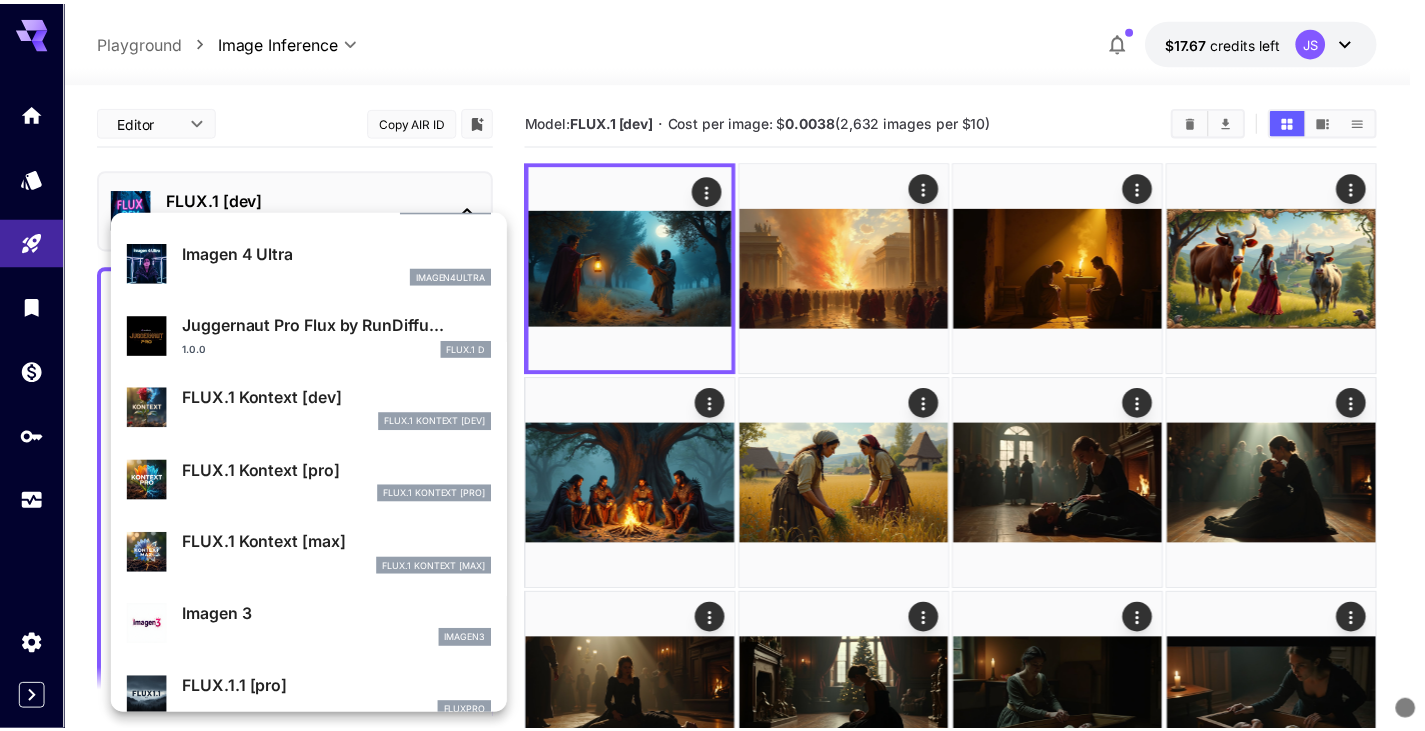 scroll, scrollTop: 670, scrollLeft: 0, axis: vertical 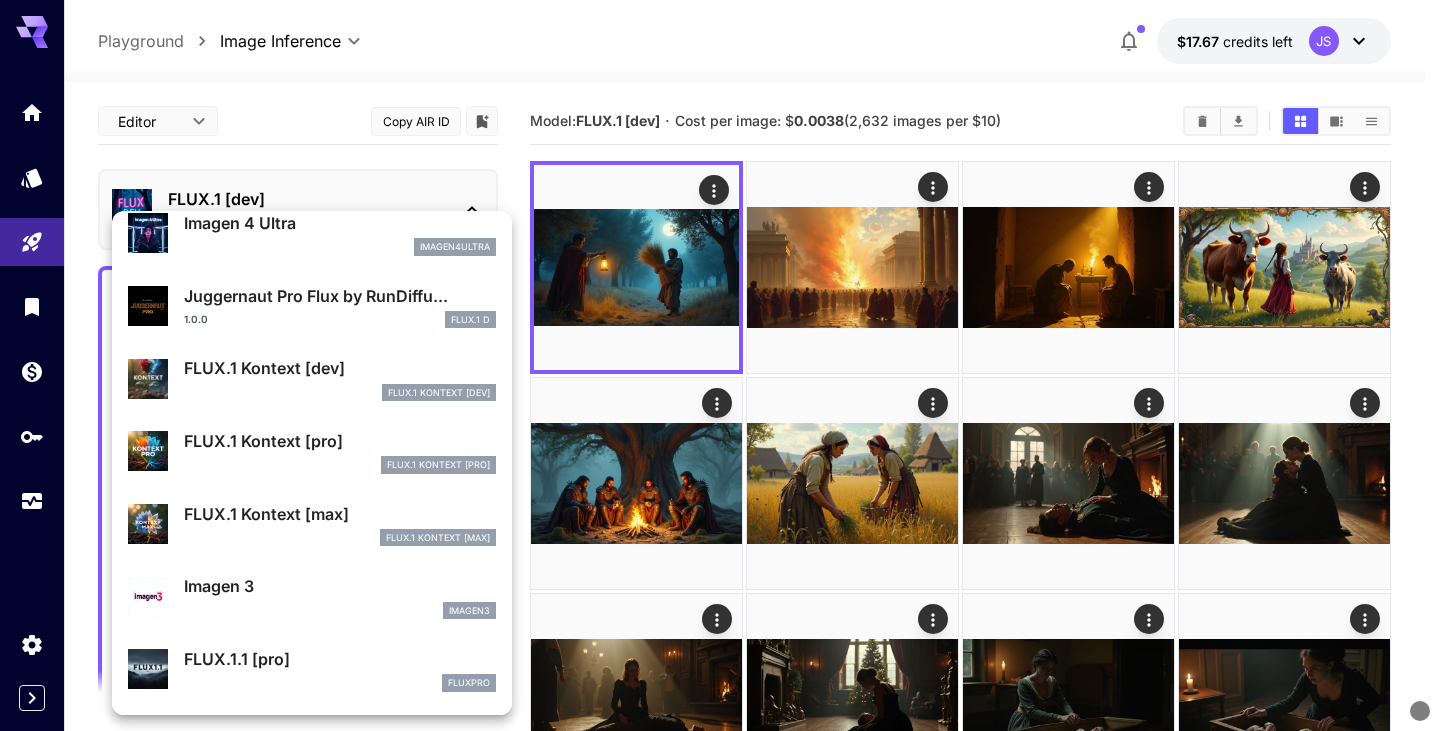 click on "Imagen 3" at bounding box center (340, 586) 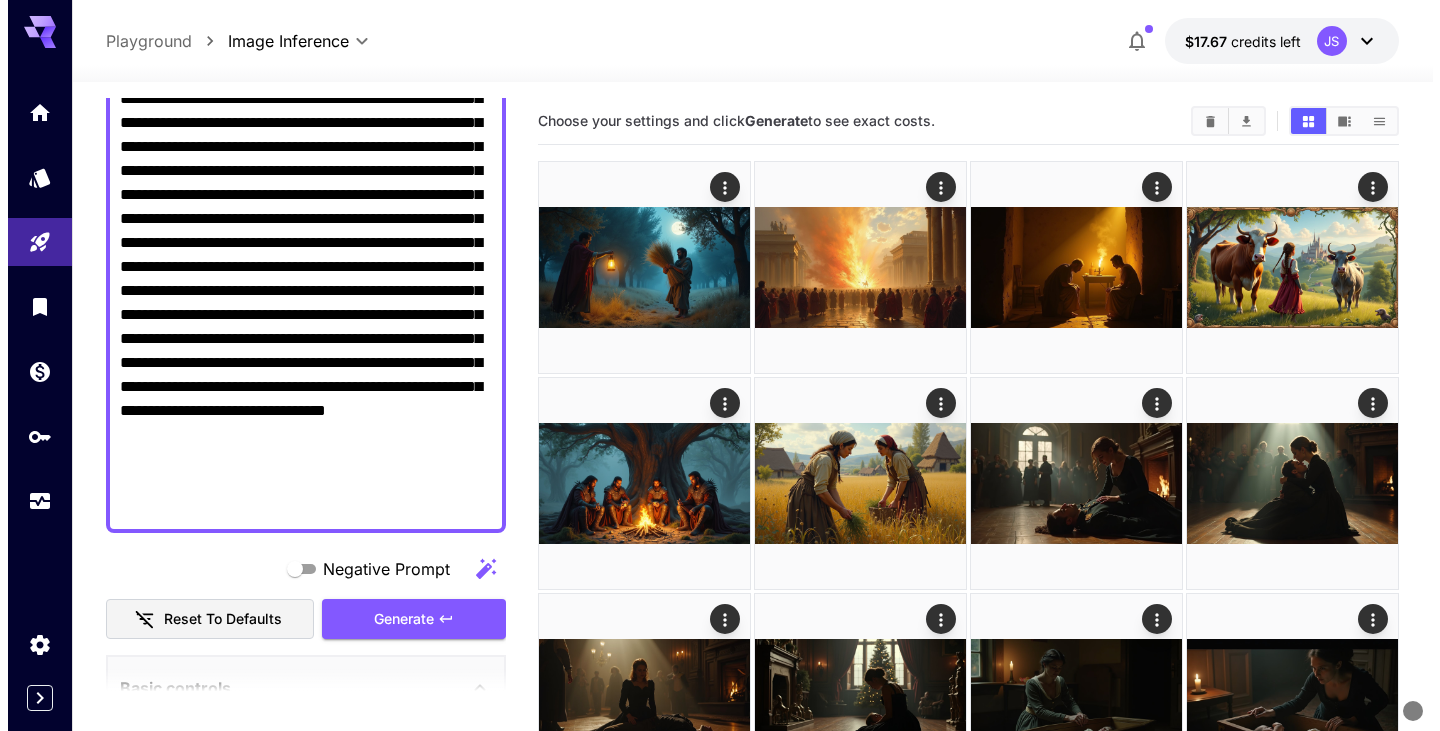 scroll, scrollTop: 400, scrollLeft: 0, axis: vertical 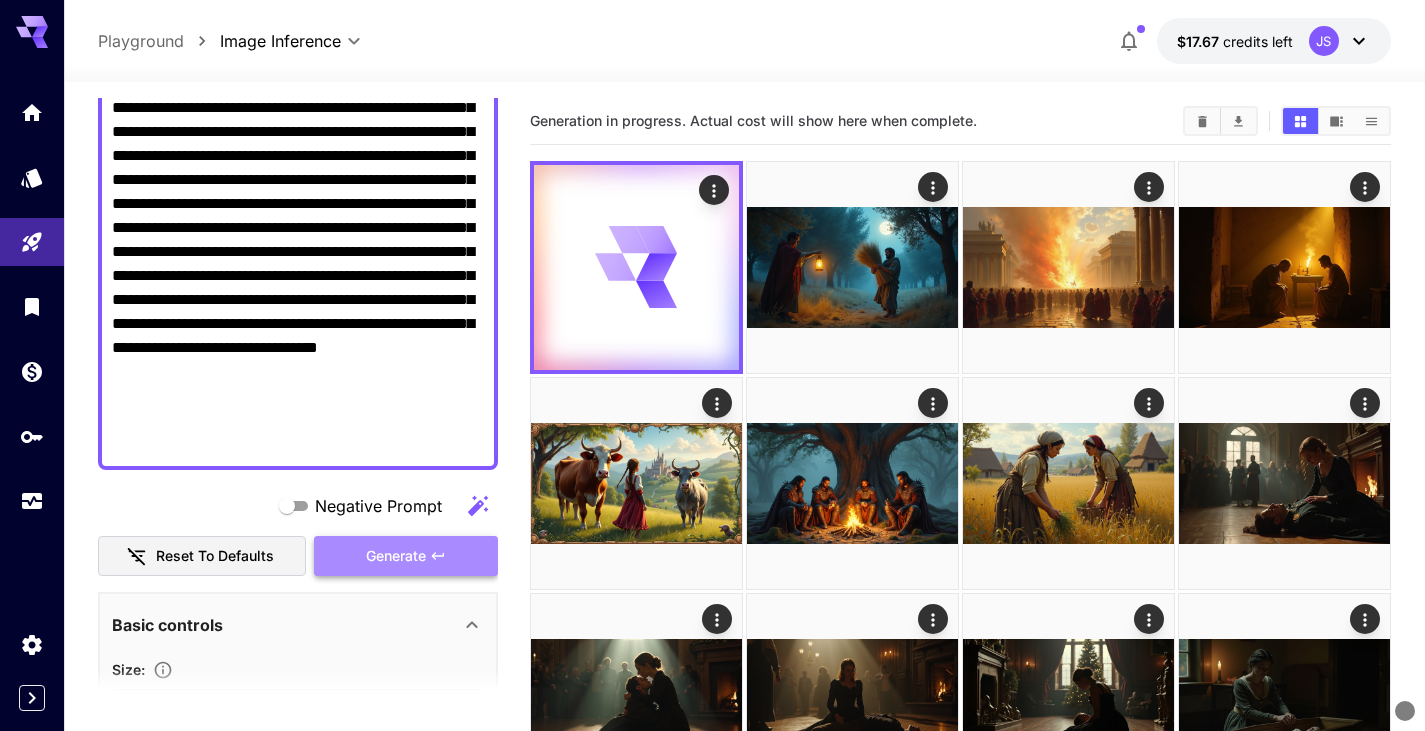click on "Generate" at bounding box center [396, 556] 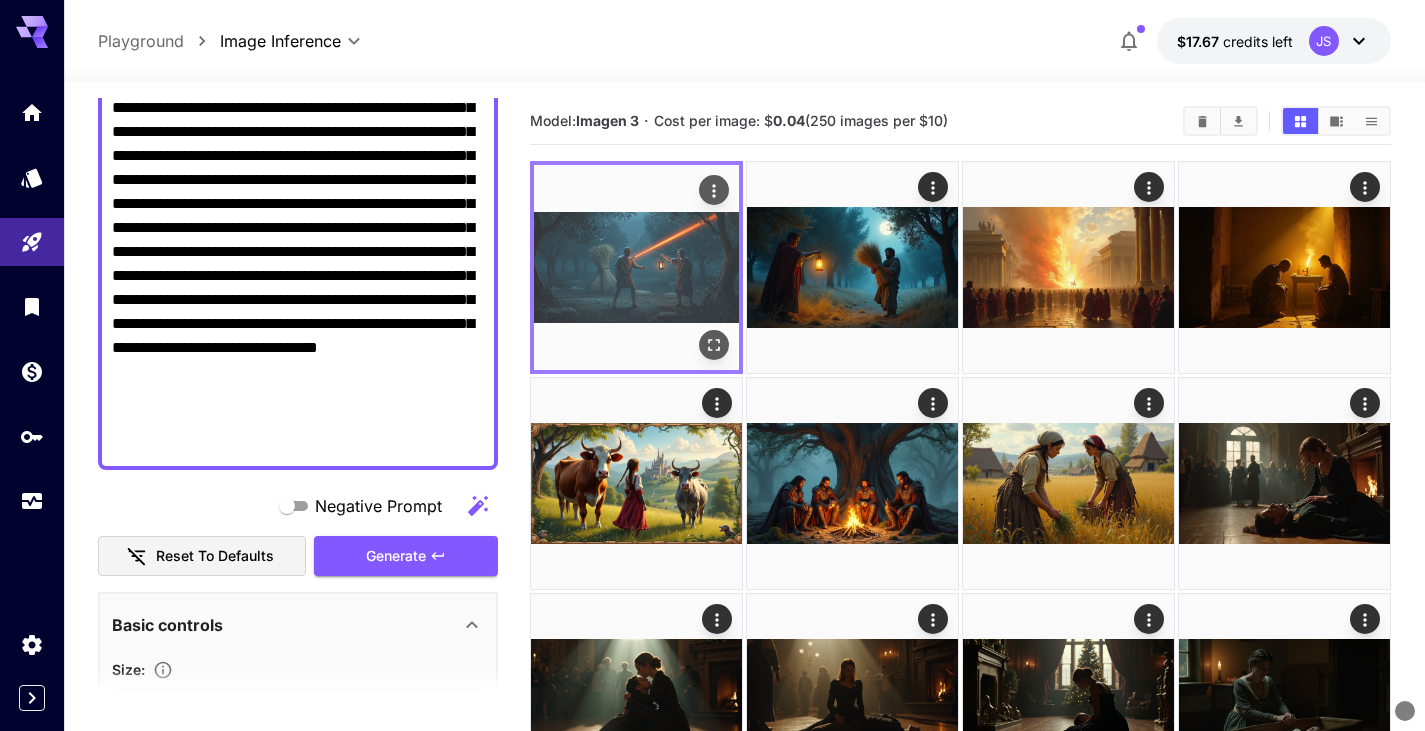 click at bounding box center (636, 267) 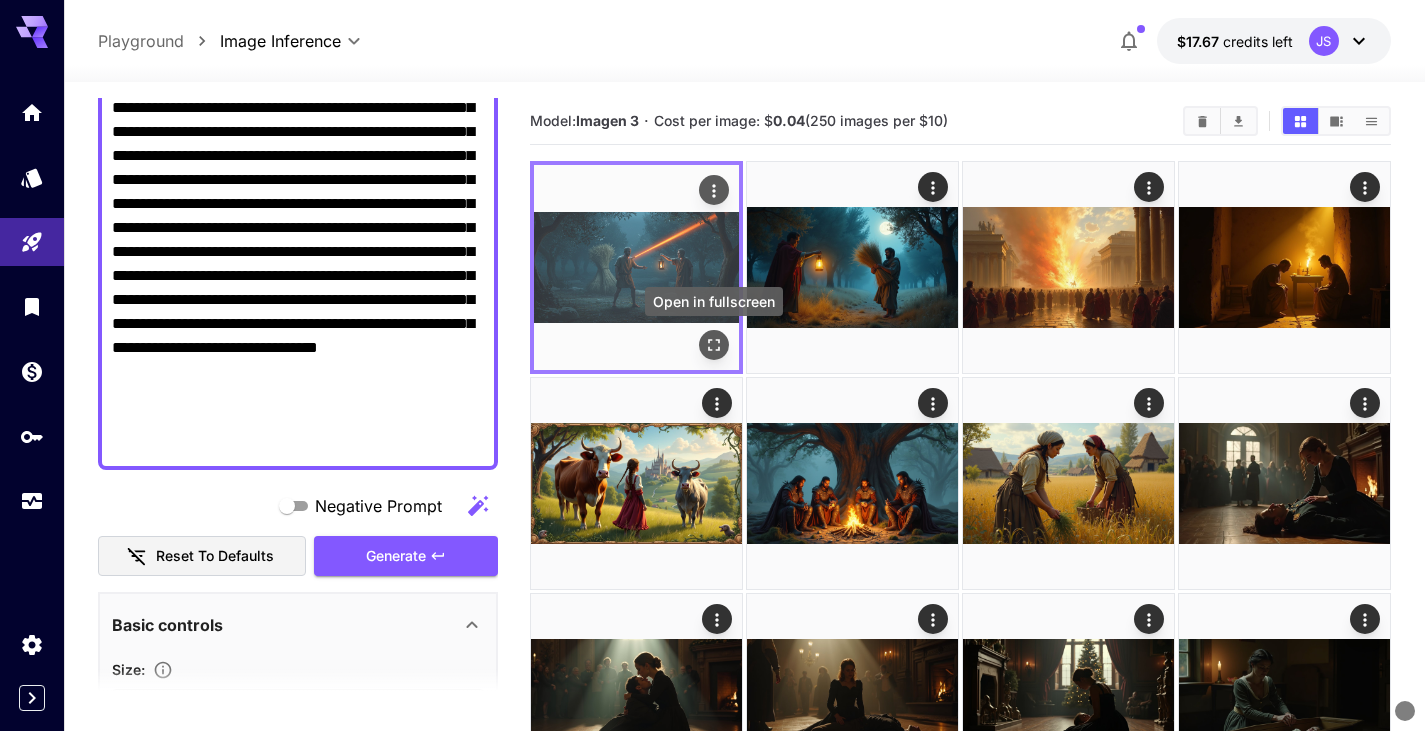 click 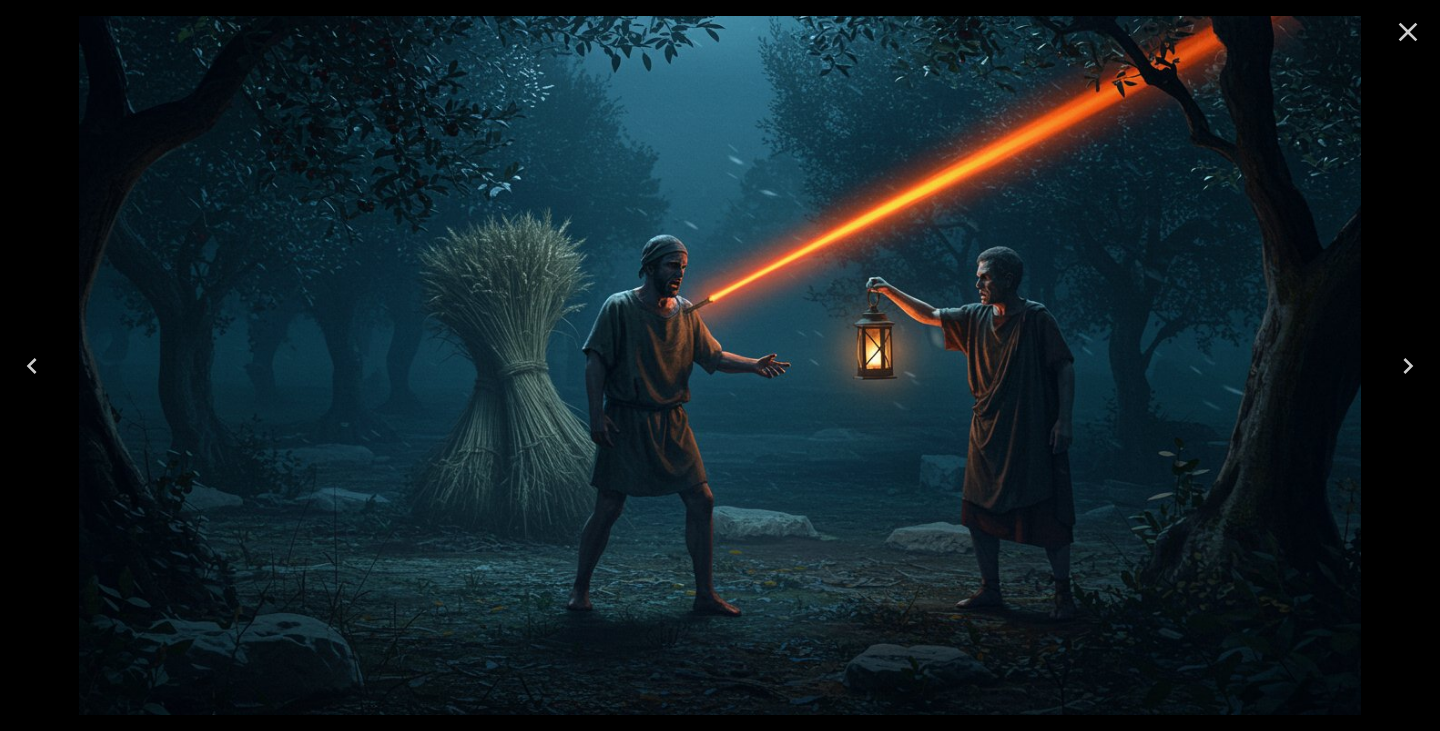 click 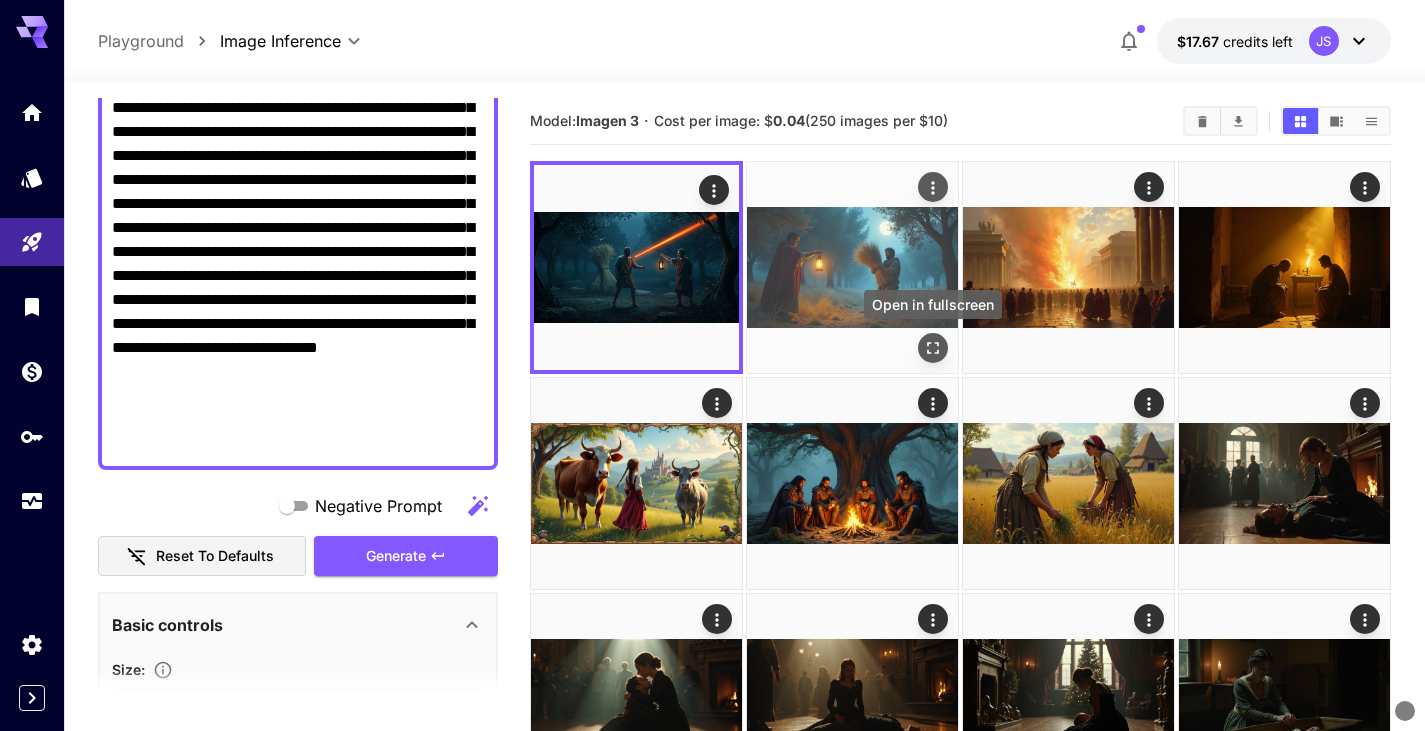 click 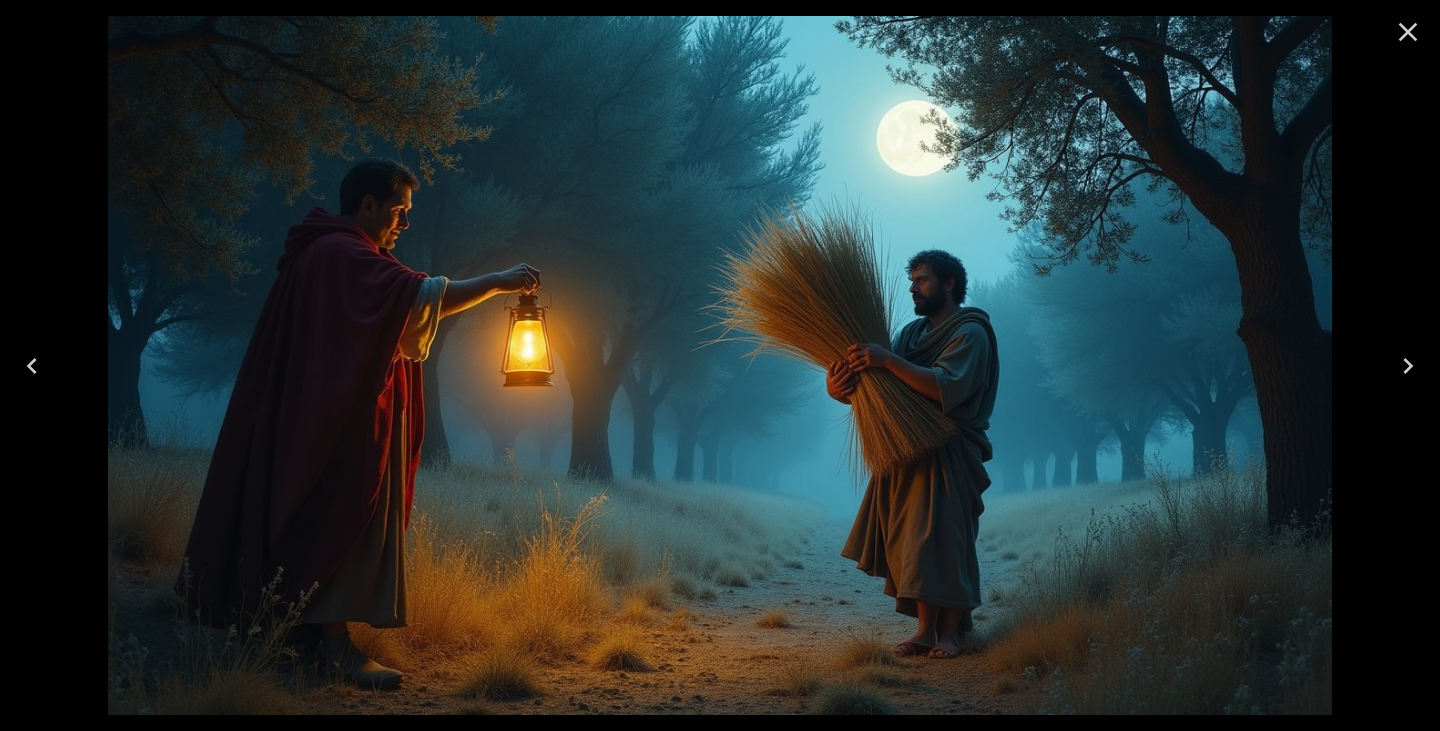 click 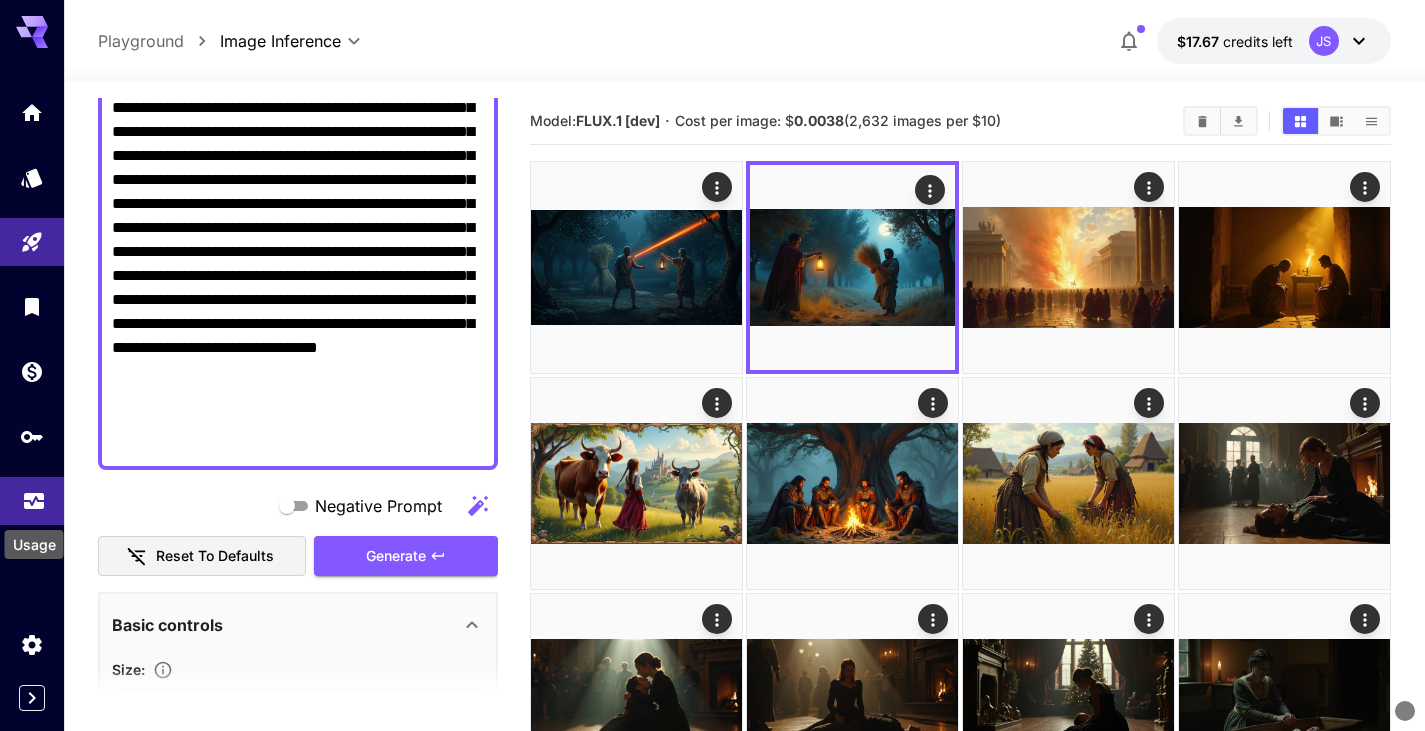 click 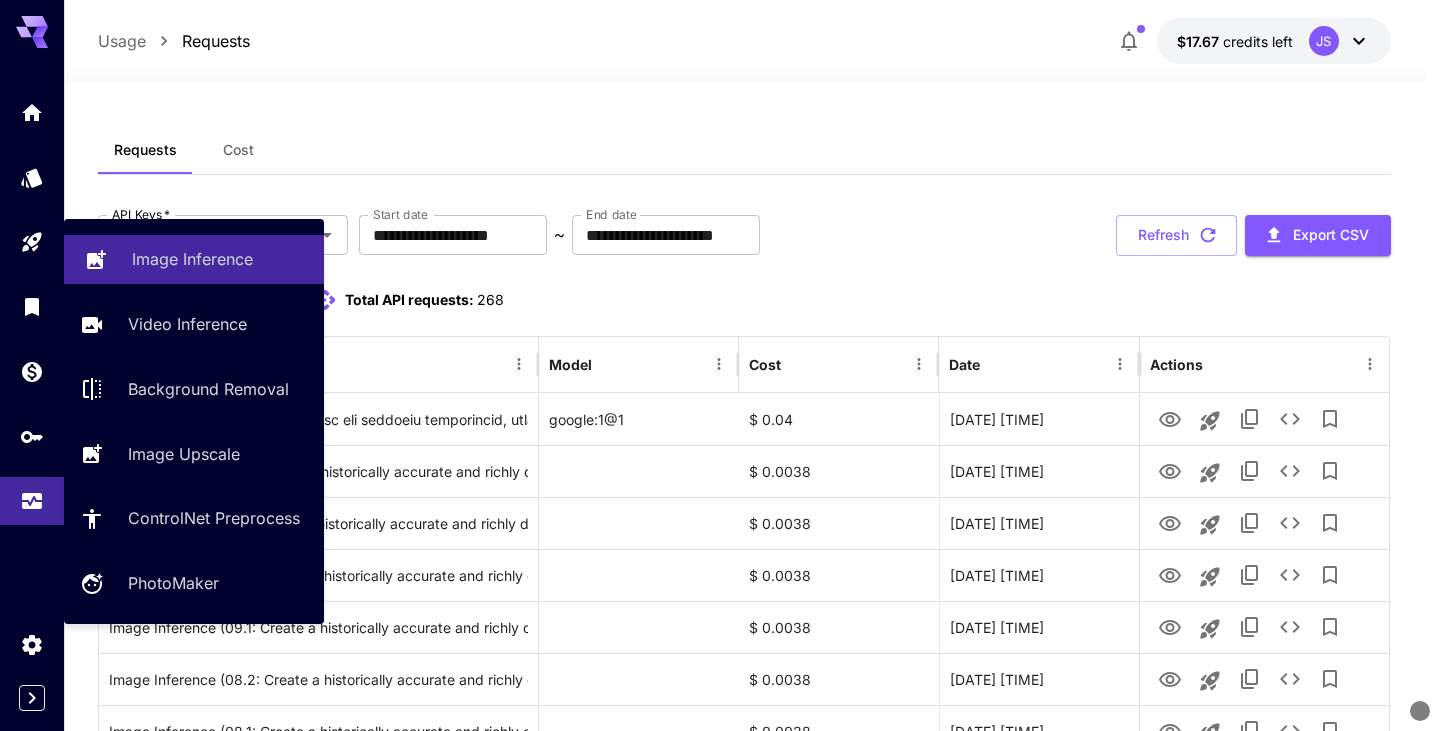 click on "Image Inference" at bounding box center [192, 259] 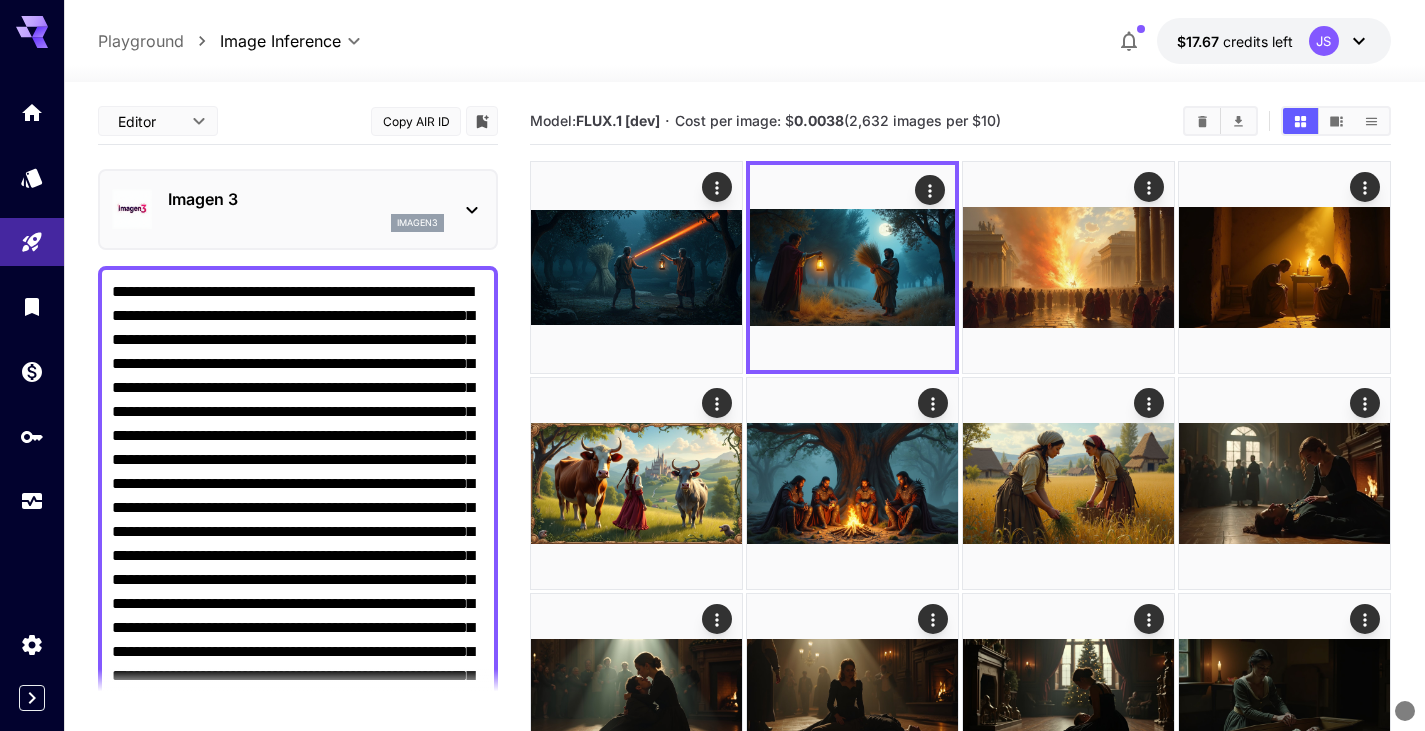 click on "Imagen 3" at bounding box center (306, 199) 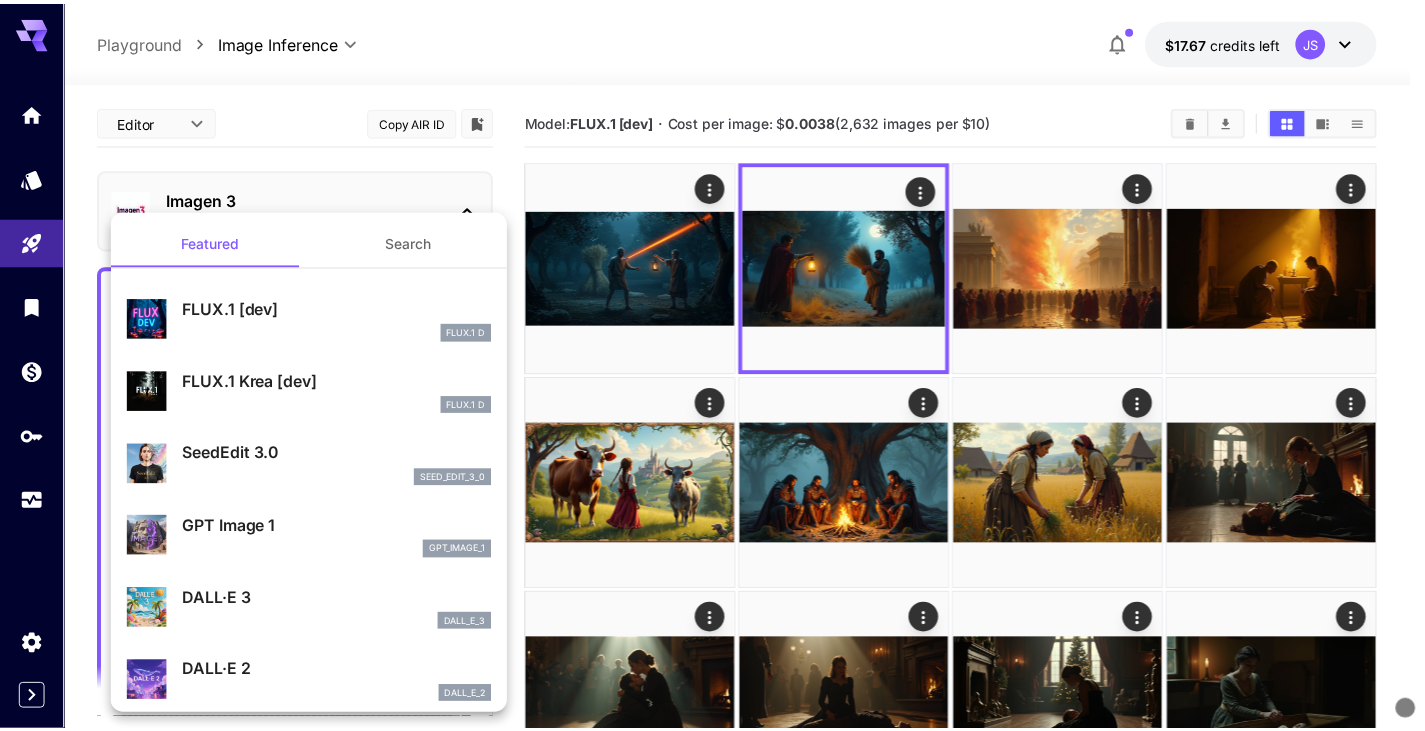 scroll, scrollTop: 0, scrollLeft: 0, axis: both 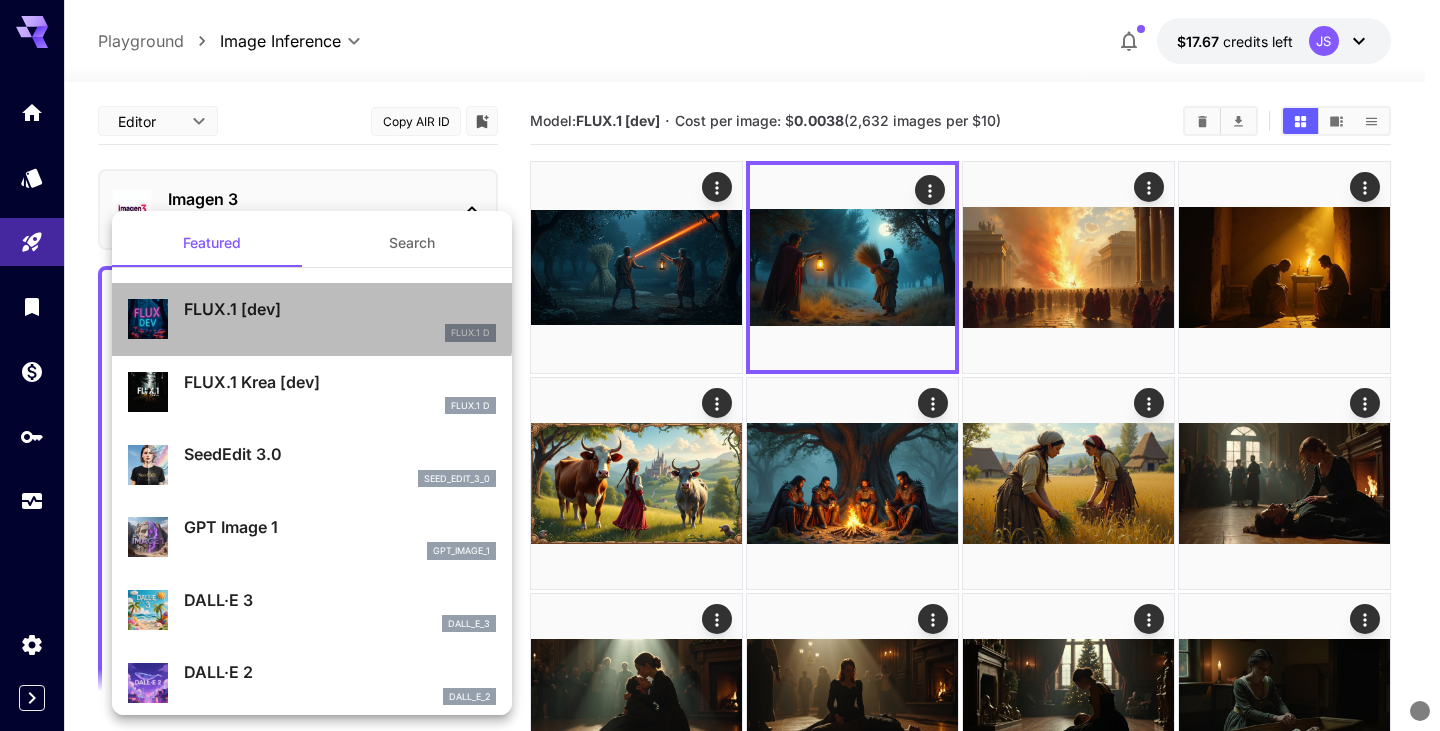 click on "FLUX.1 [dev]" at bounding box center [340, 309] 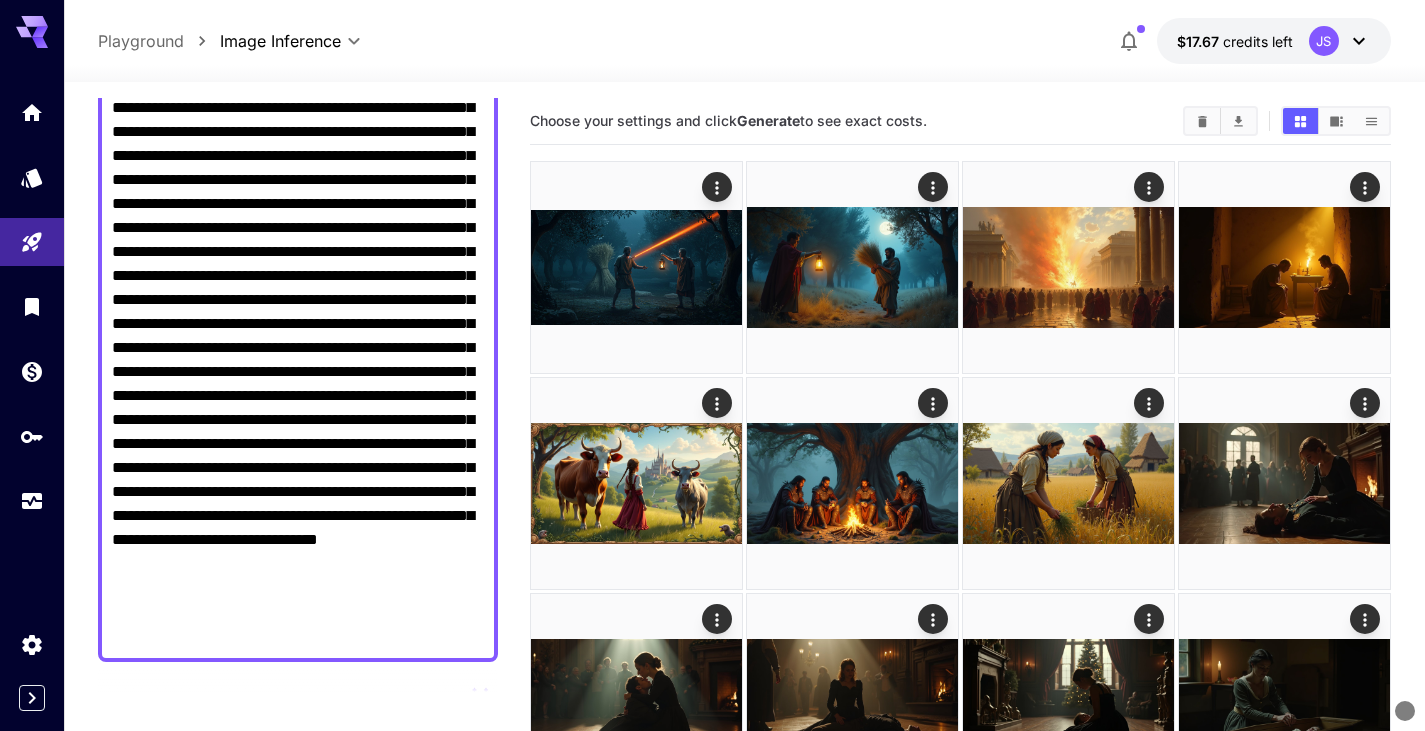 scroll, scrollTop: 200, scrollLeft: 0, axis: vertical 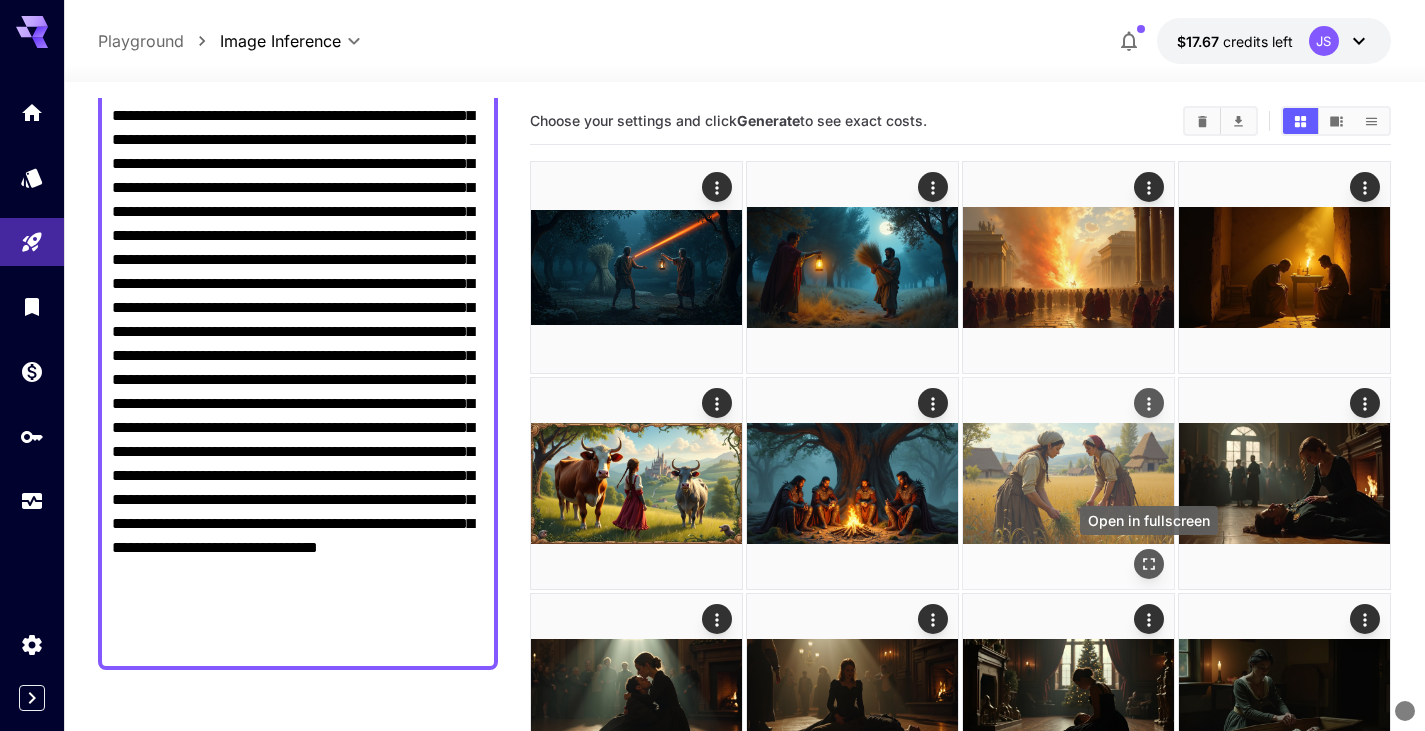 click 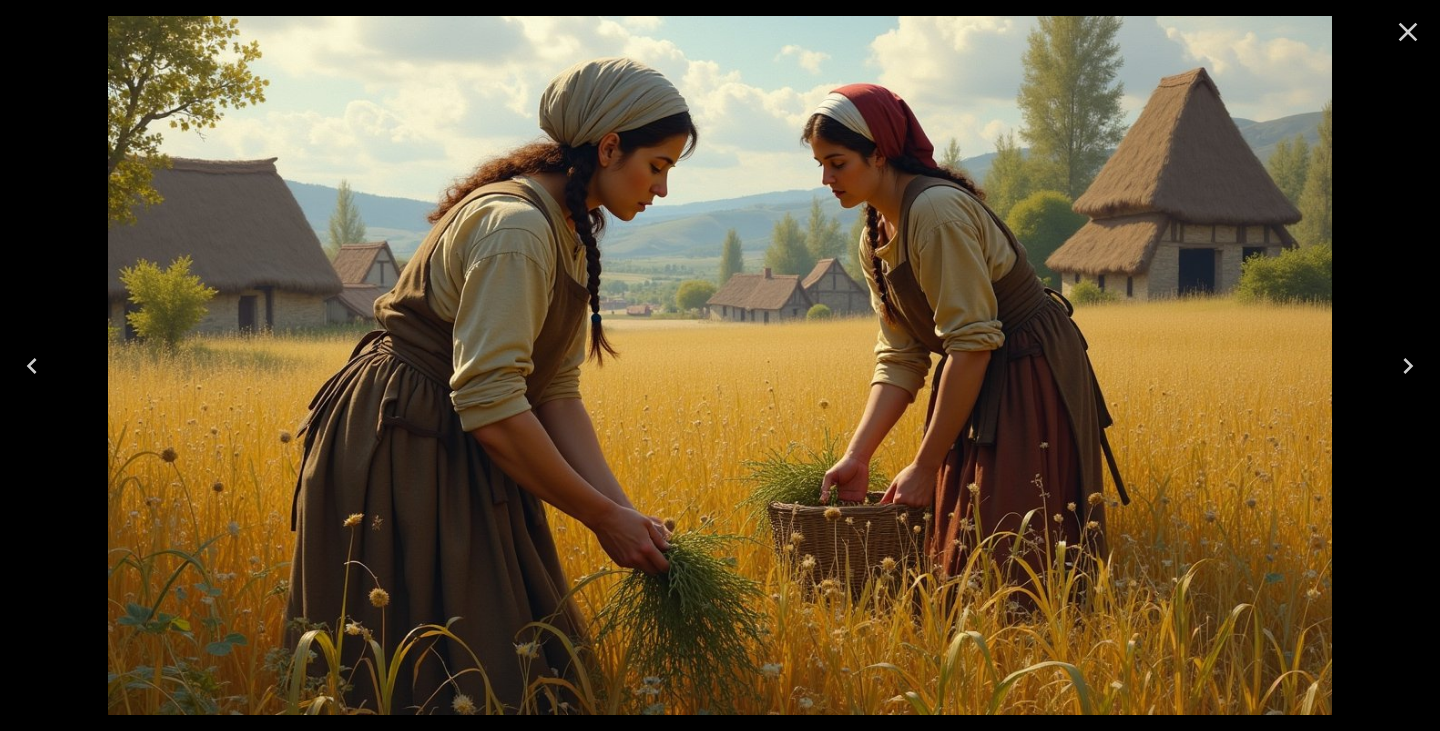 click 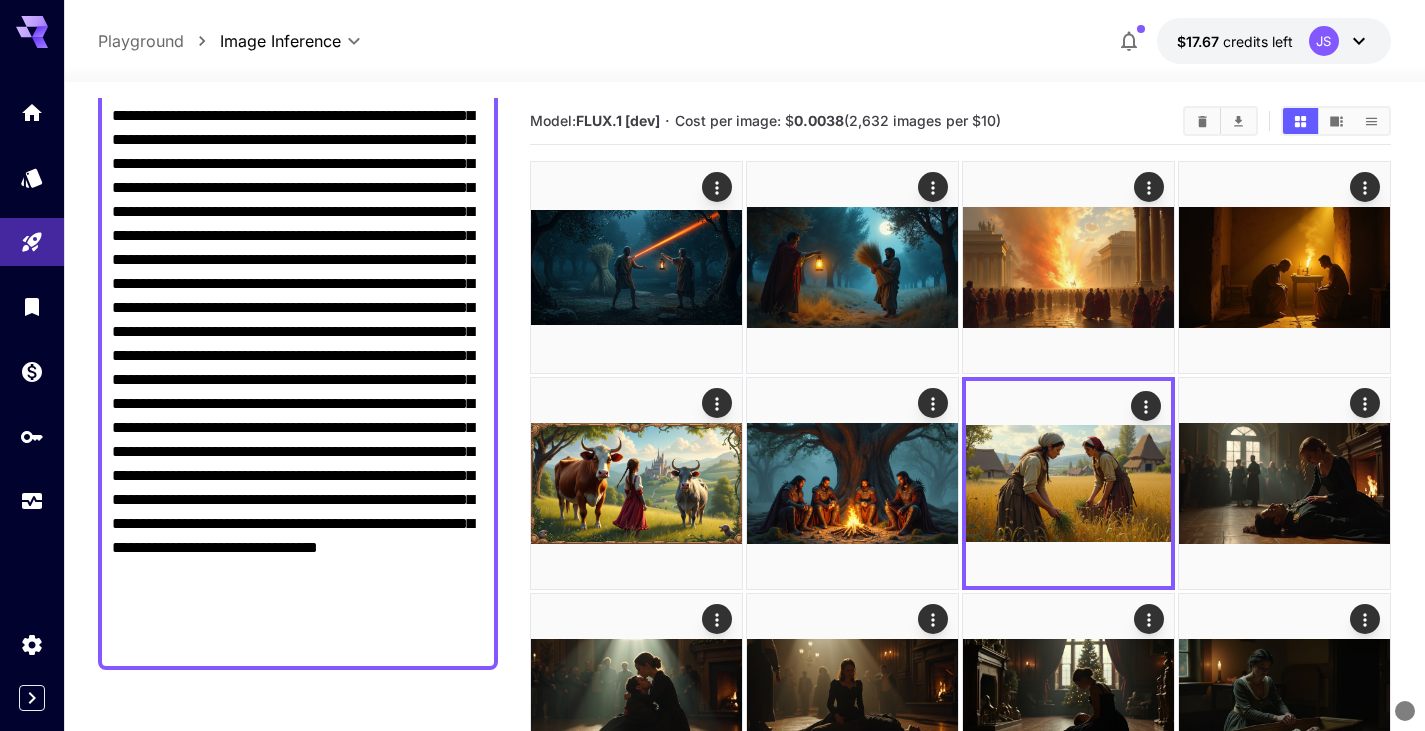 scroll, scrollTop: 0, scrollLeft: 0, axis: both 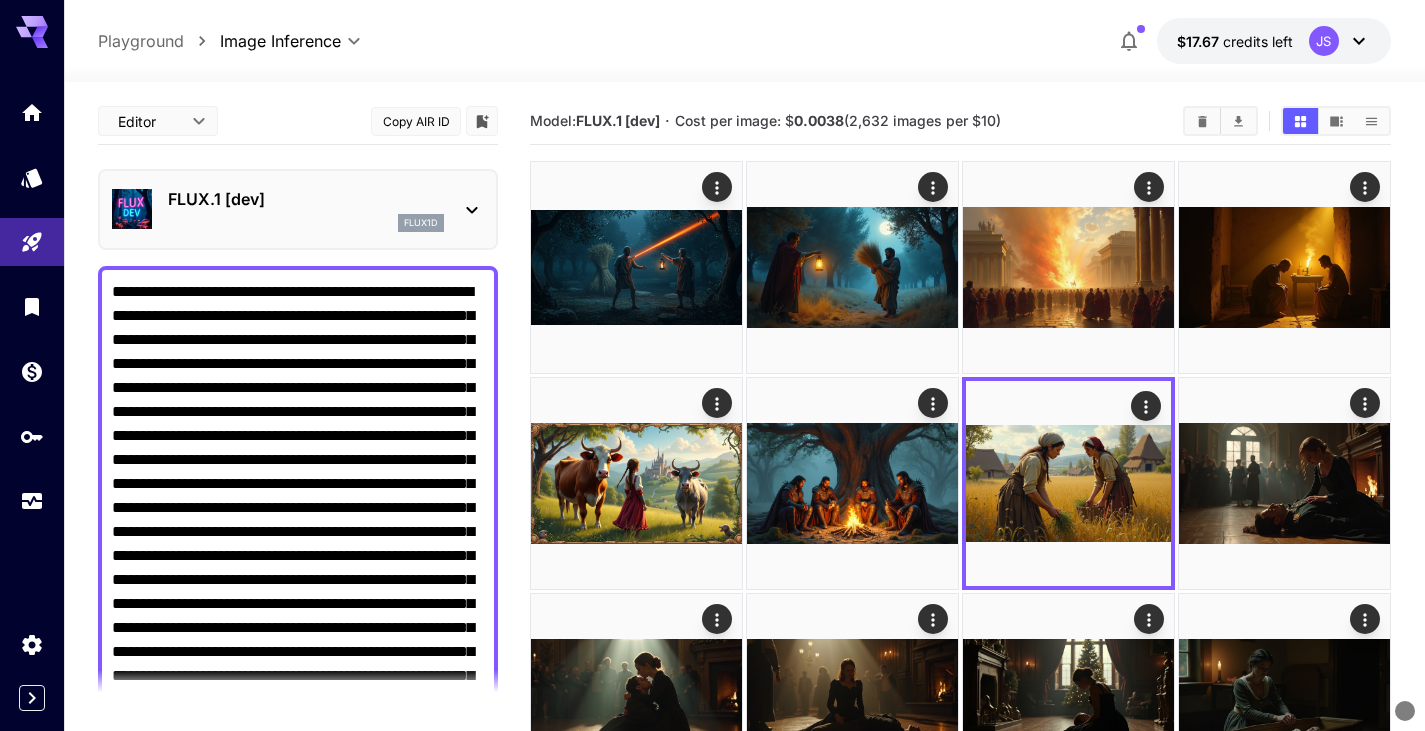 drag, startPoint x: 336, startPoint y: 644, endPoint x: 0, endPoint y: -14, distance: 738.82336 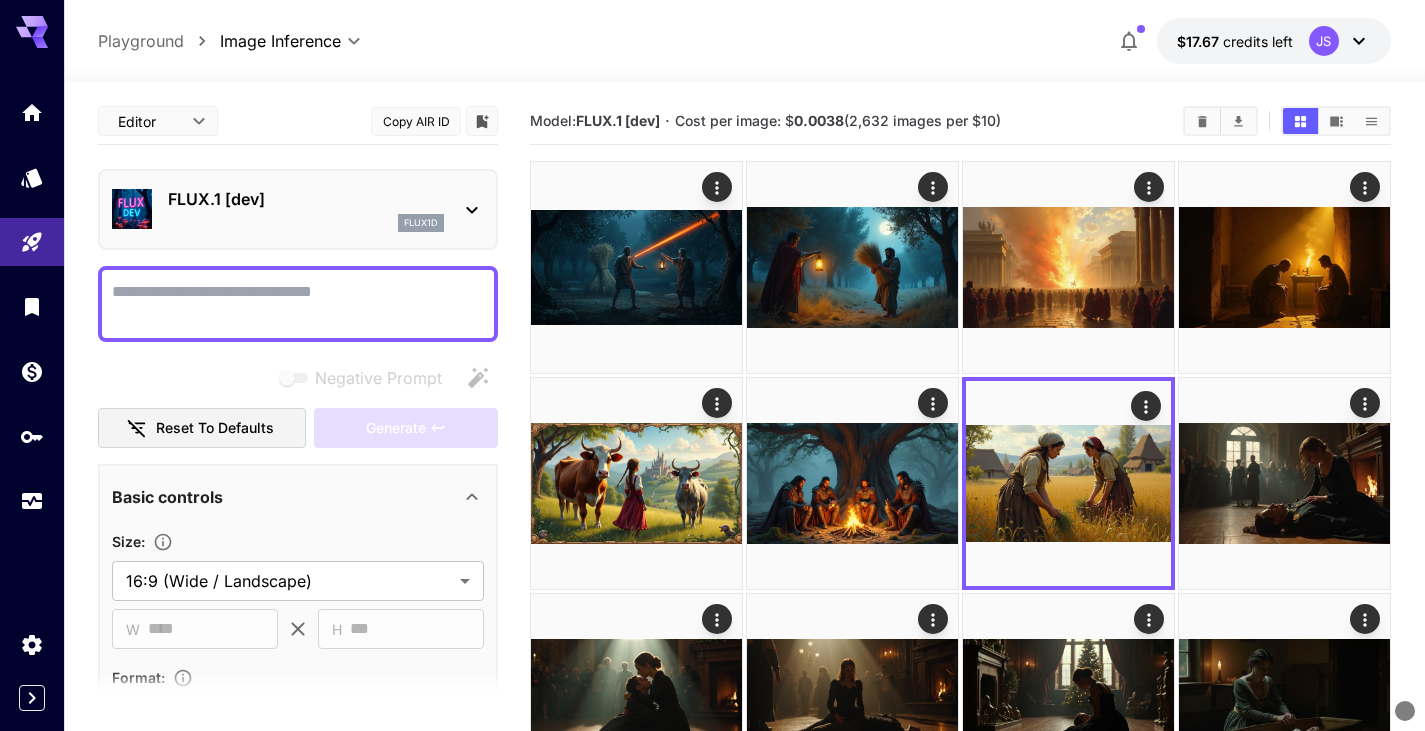 paste on "**********" 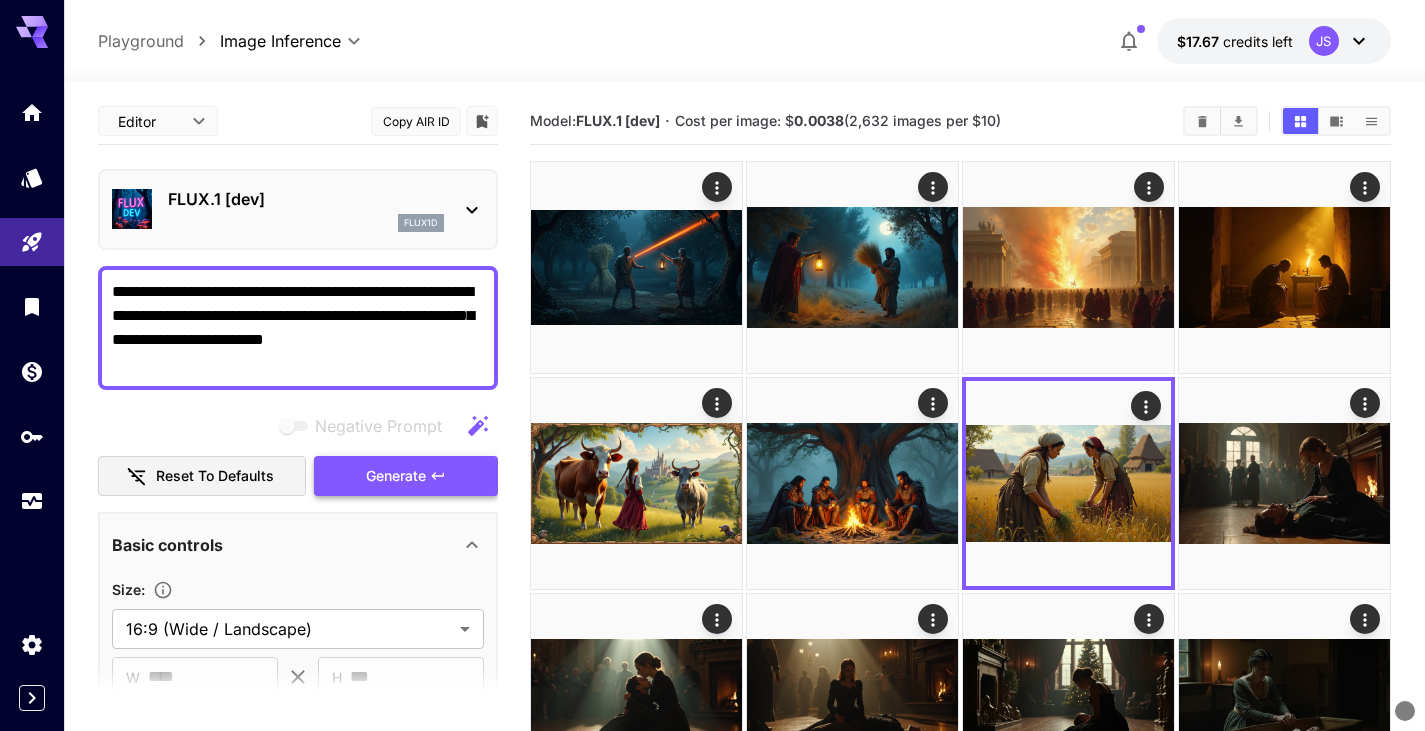 type on "**********" 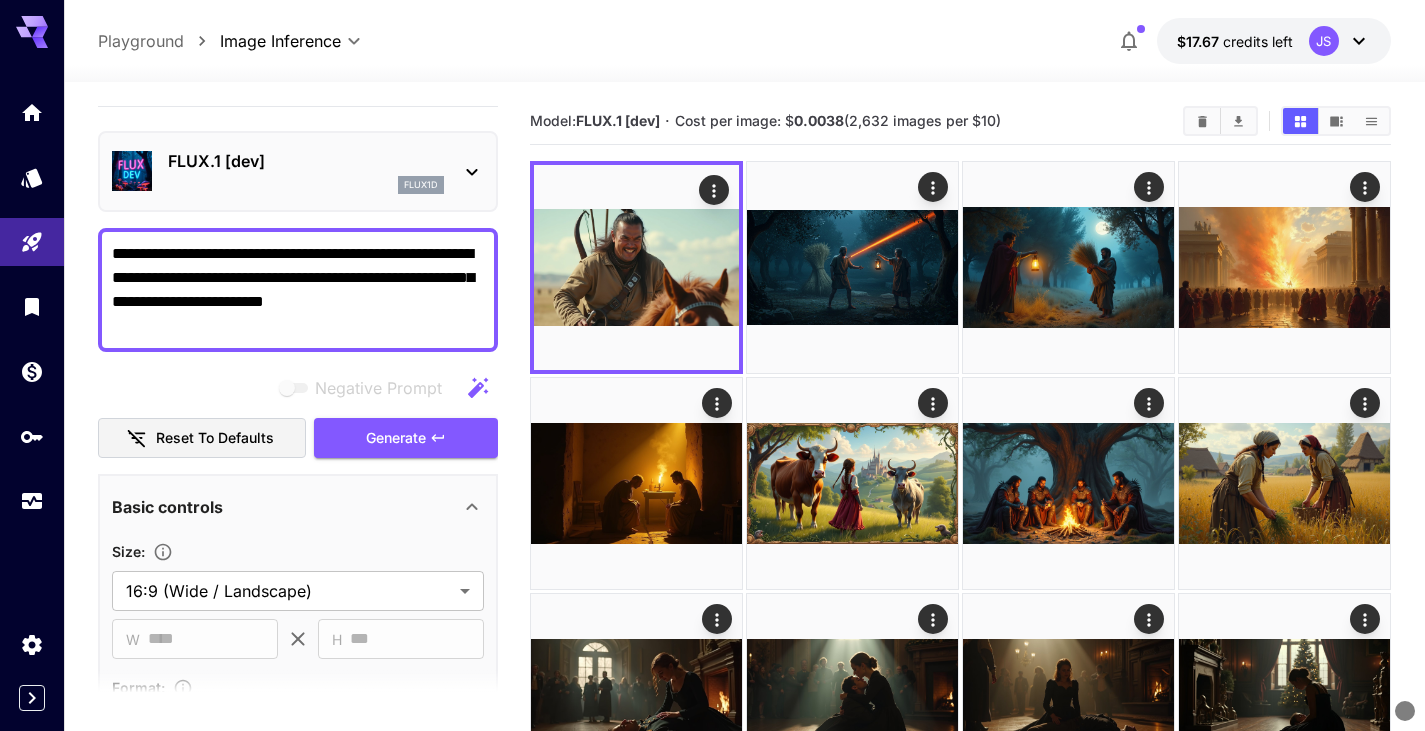 scroll, scrollTop: 33, scrollLeft: 0, axis: vertical 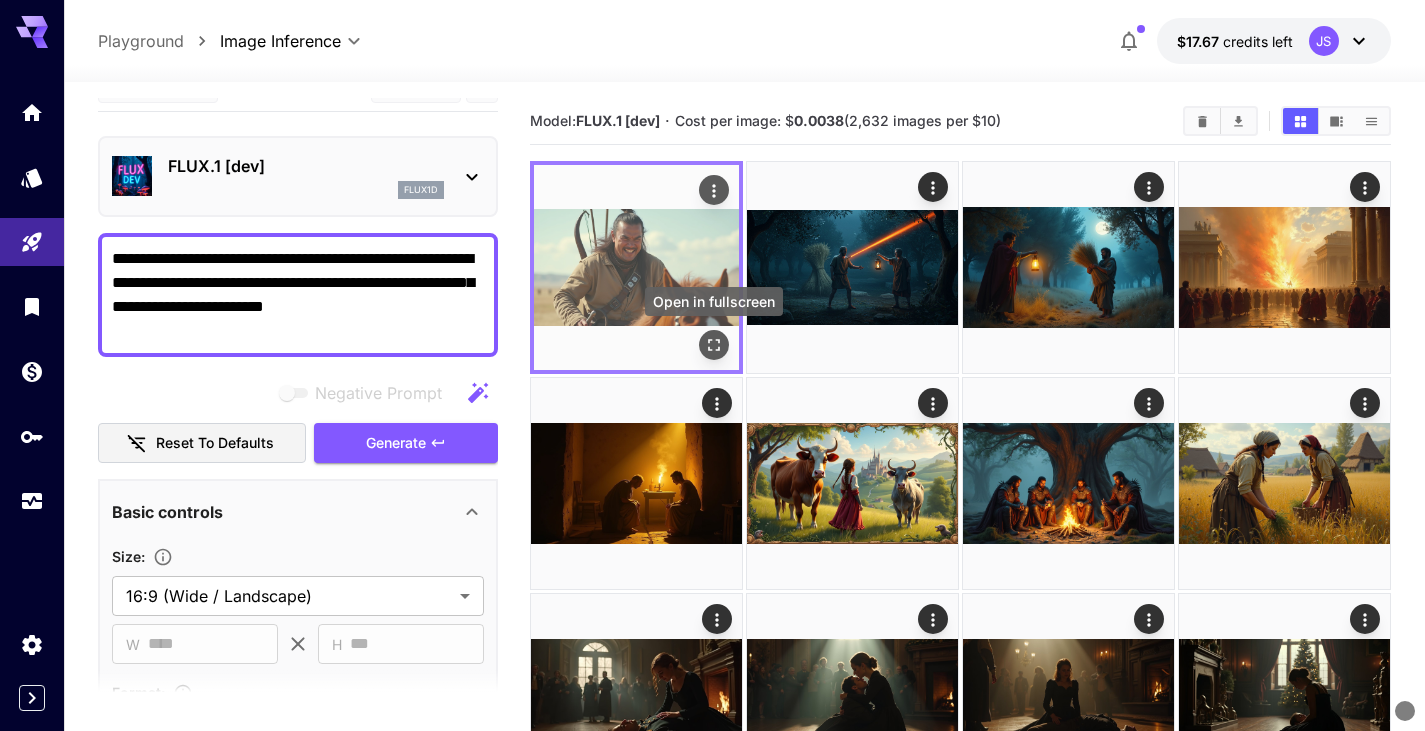 click 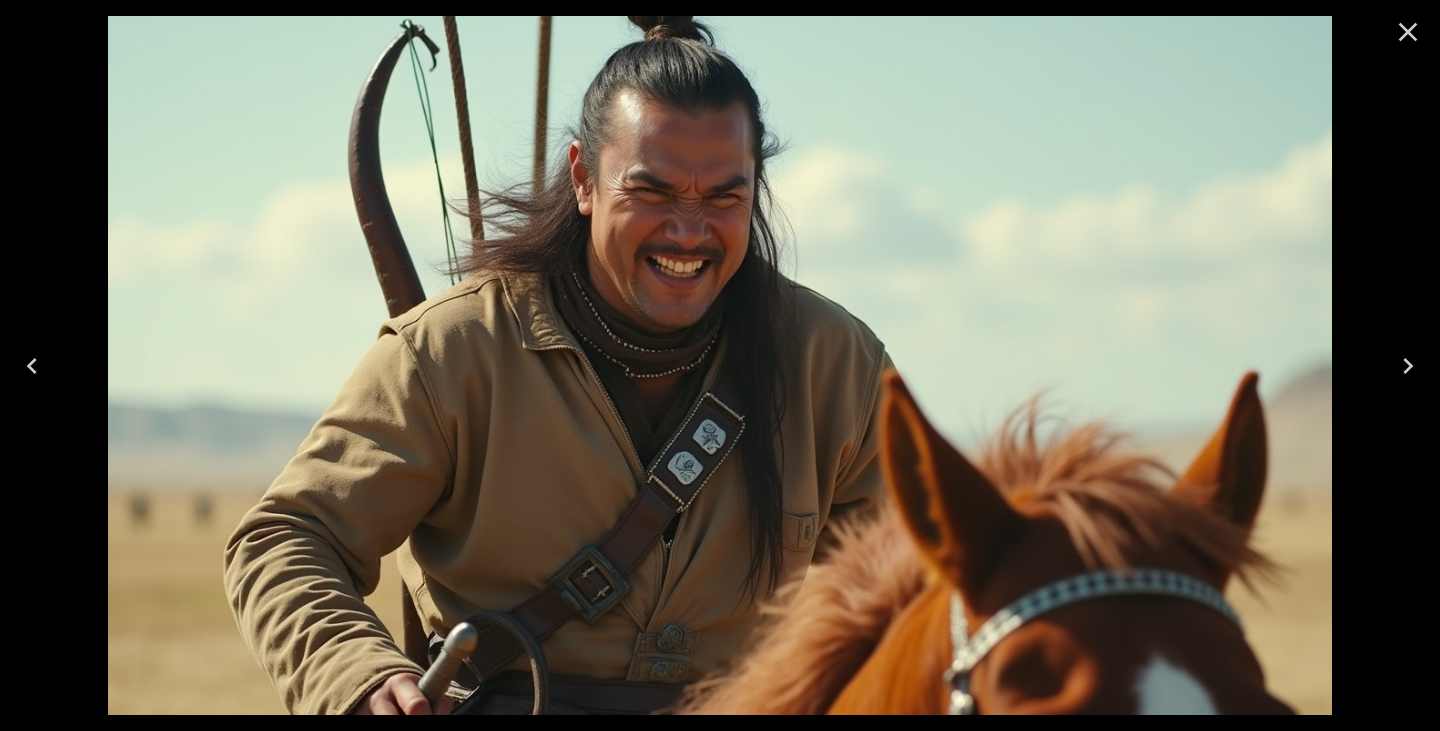 click 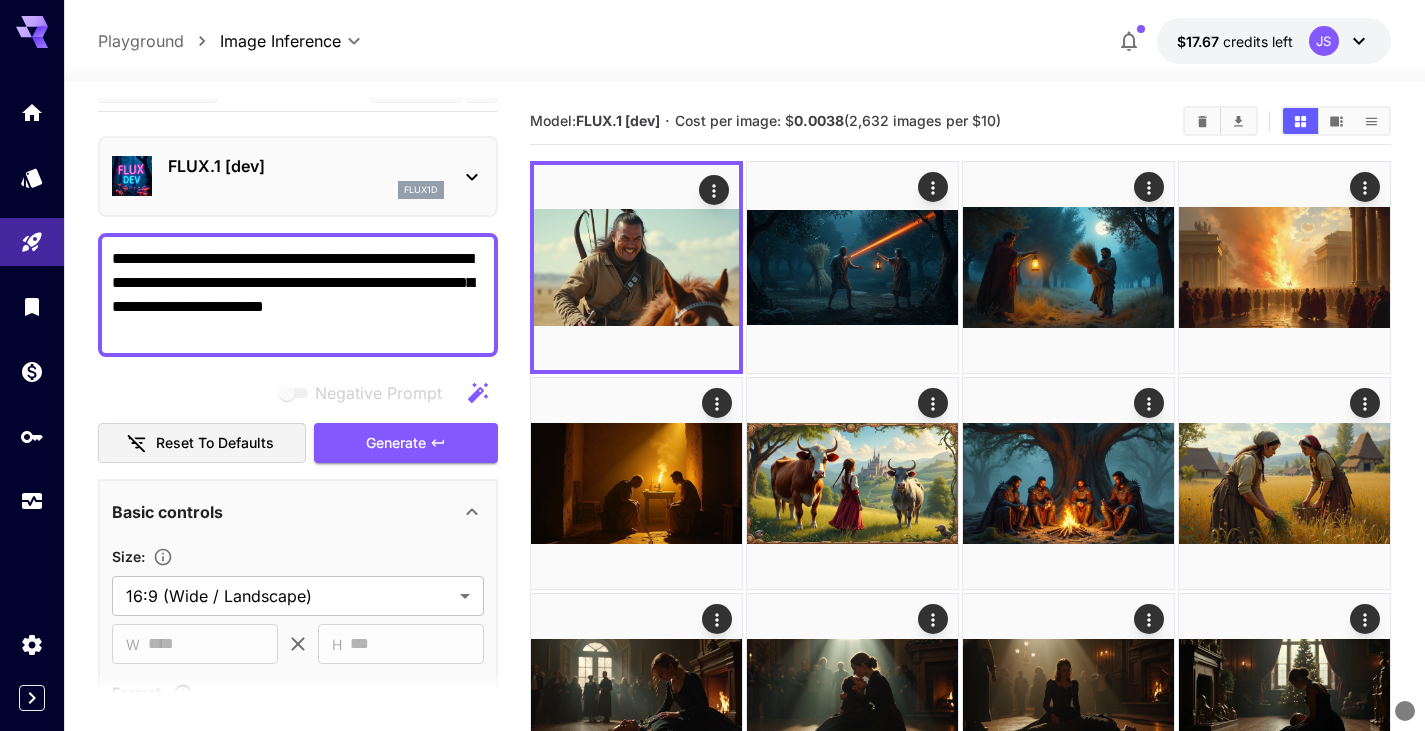 drag, startPoint x: 163, startPoint y: 328, endPoint x: 75, endPoint y: 233, distance: 129.49518 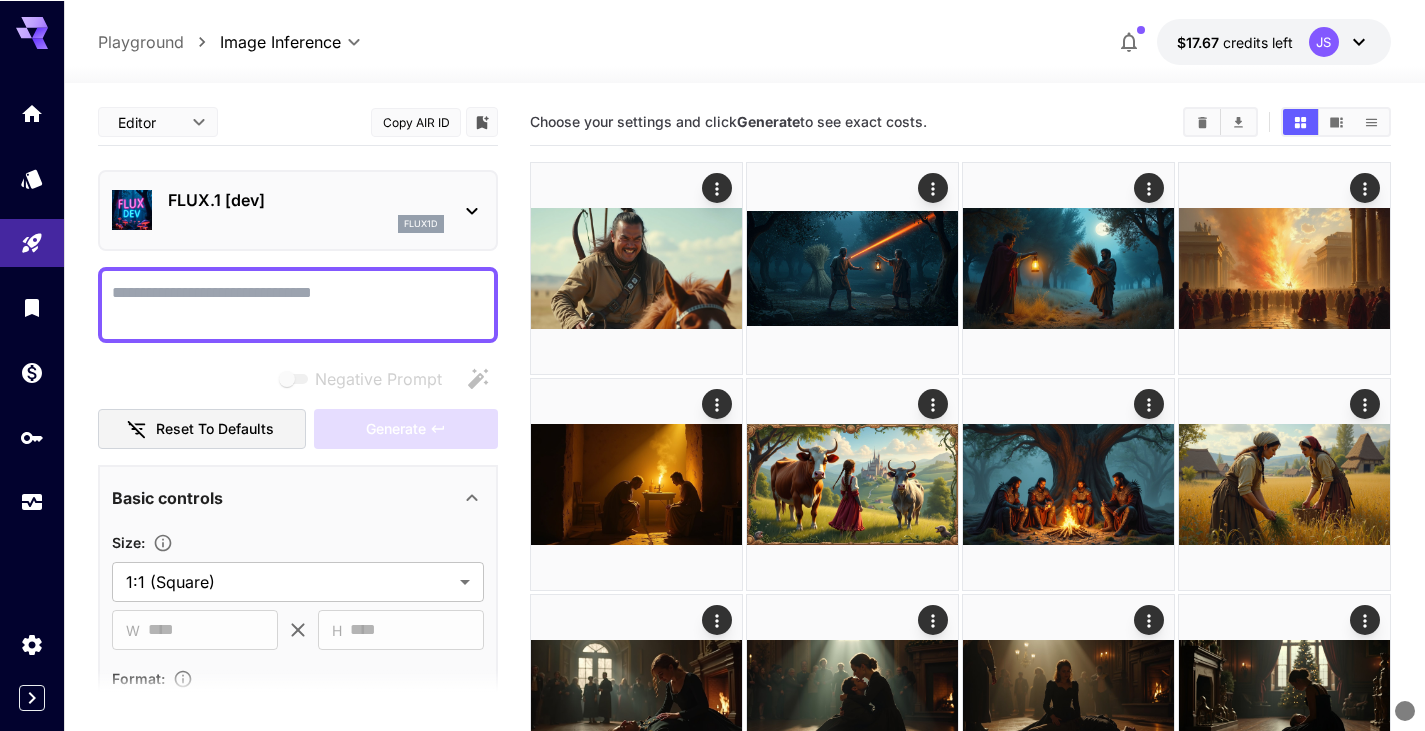 scroll, scrollTop: 0, scrollLeft: 0, axis: both 